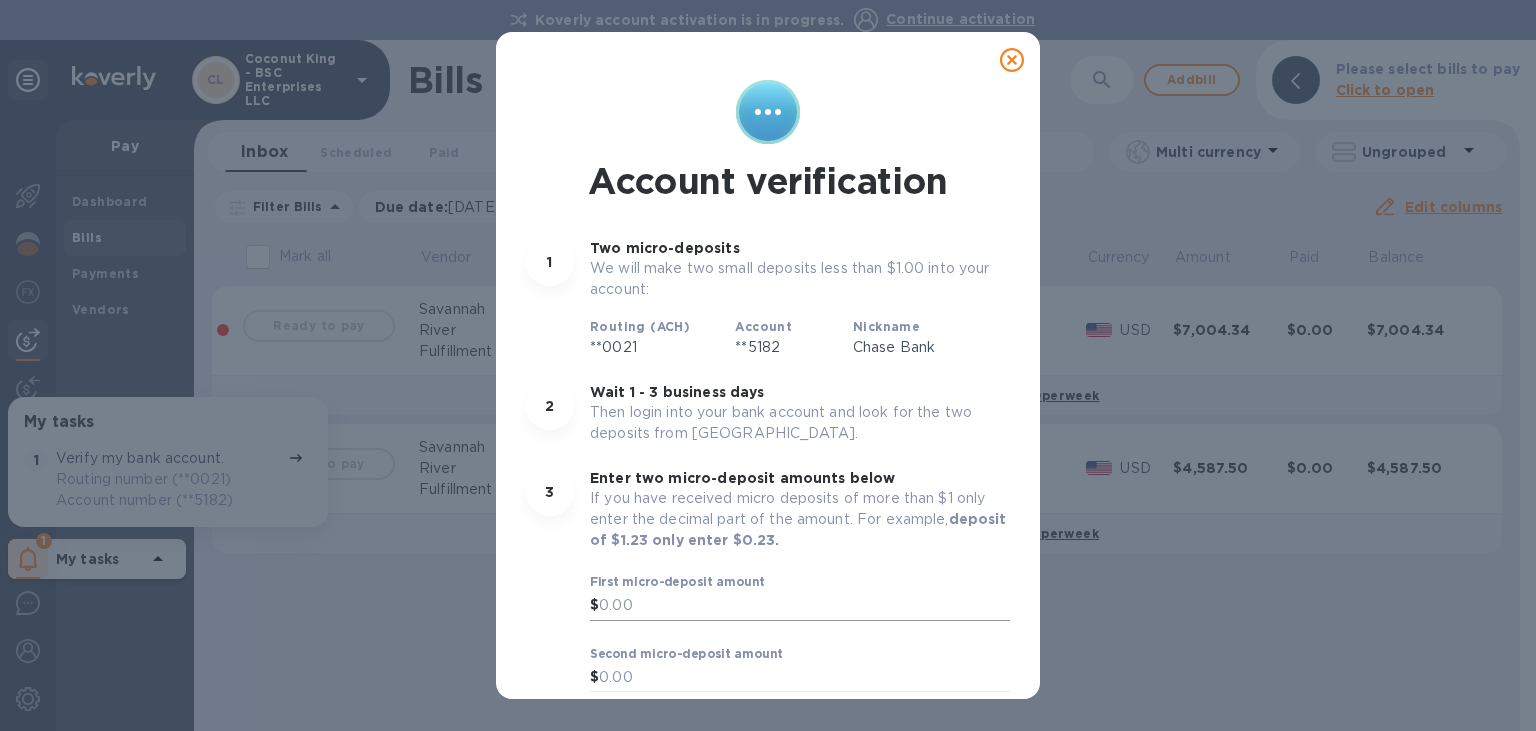 scroll, scrollTop: 0, scrollLeft: 0, axis: both 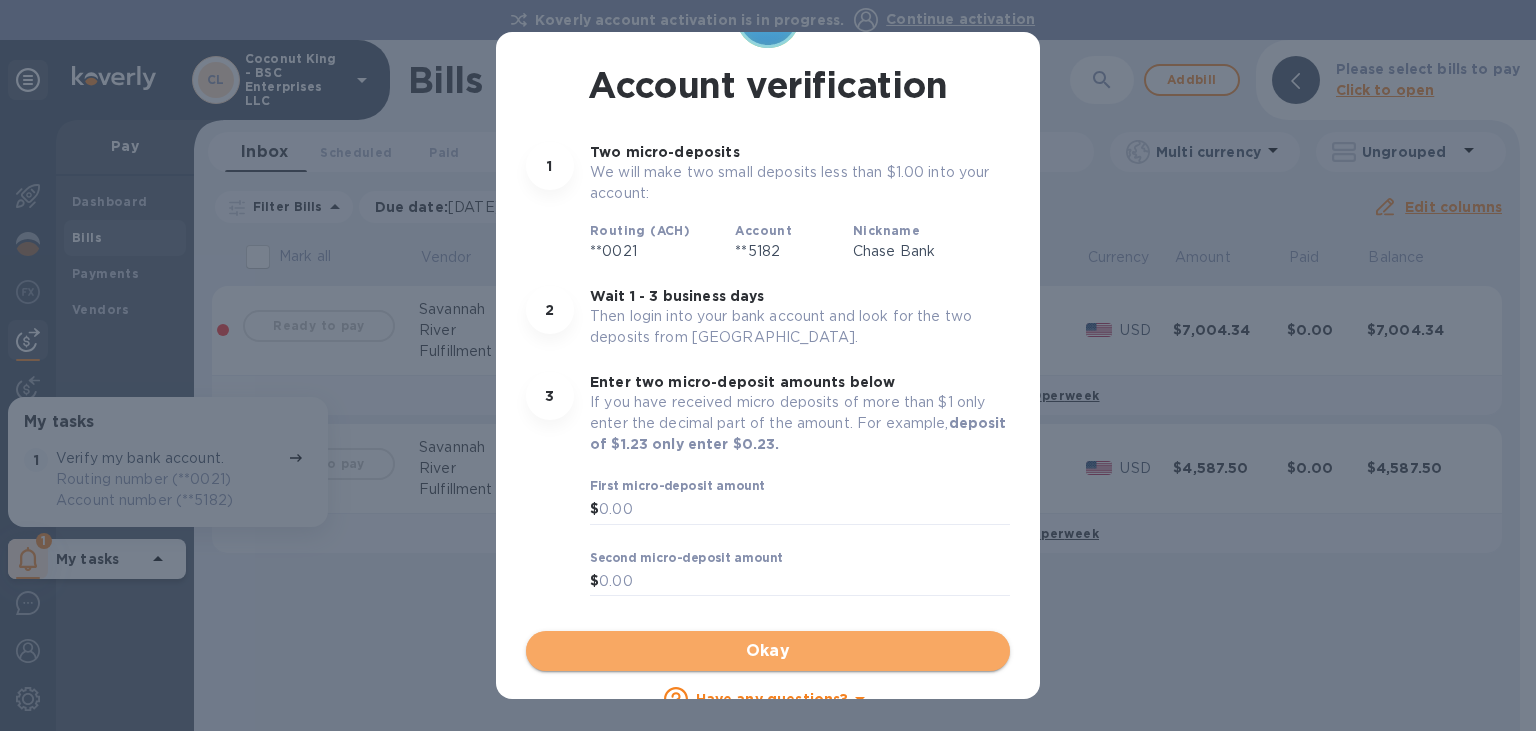 click on "Okay" at bounding box center (768, 651) 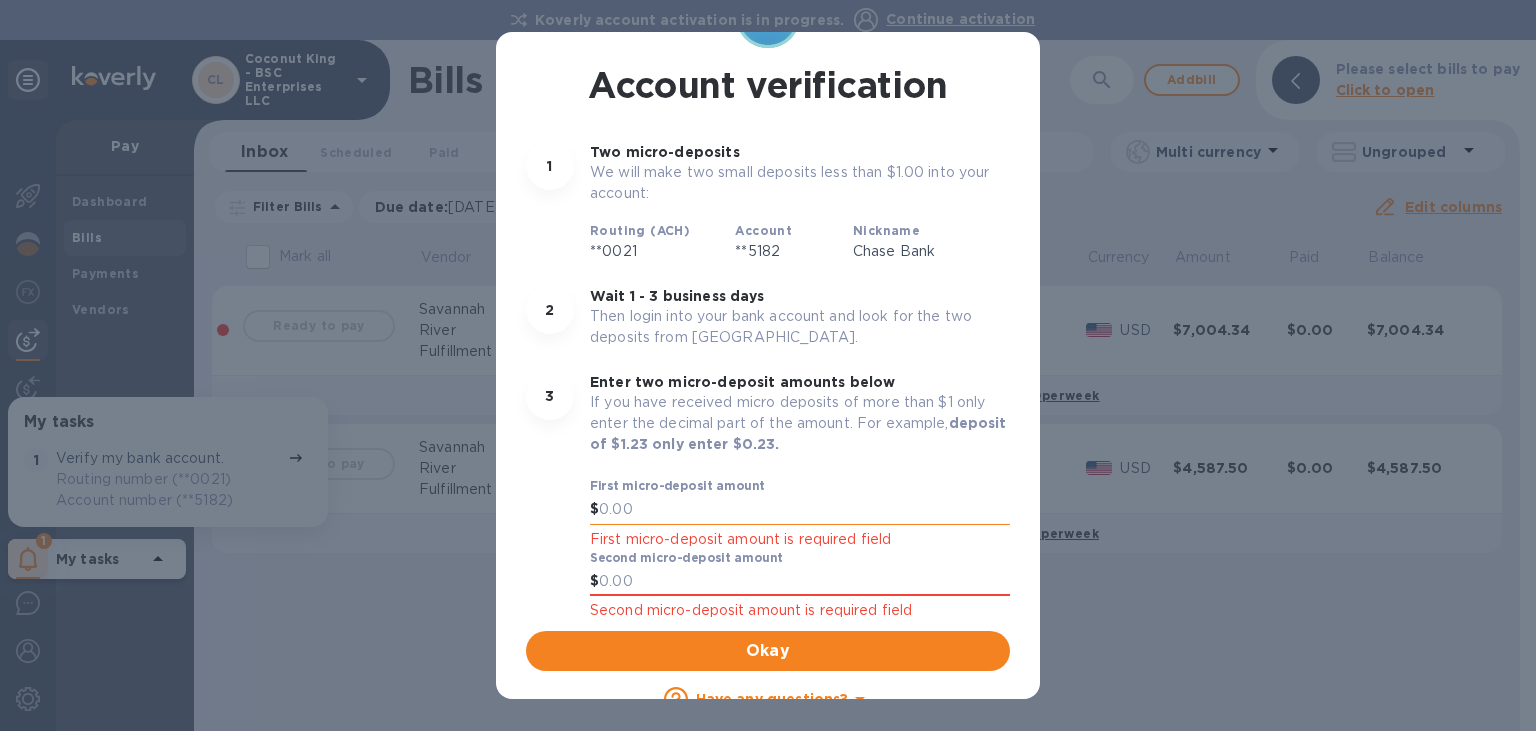 click at bounding box center [804, 510] 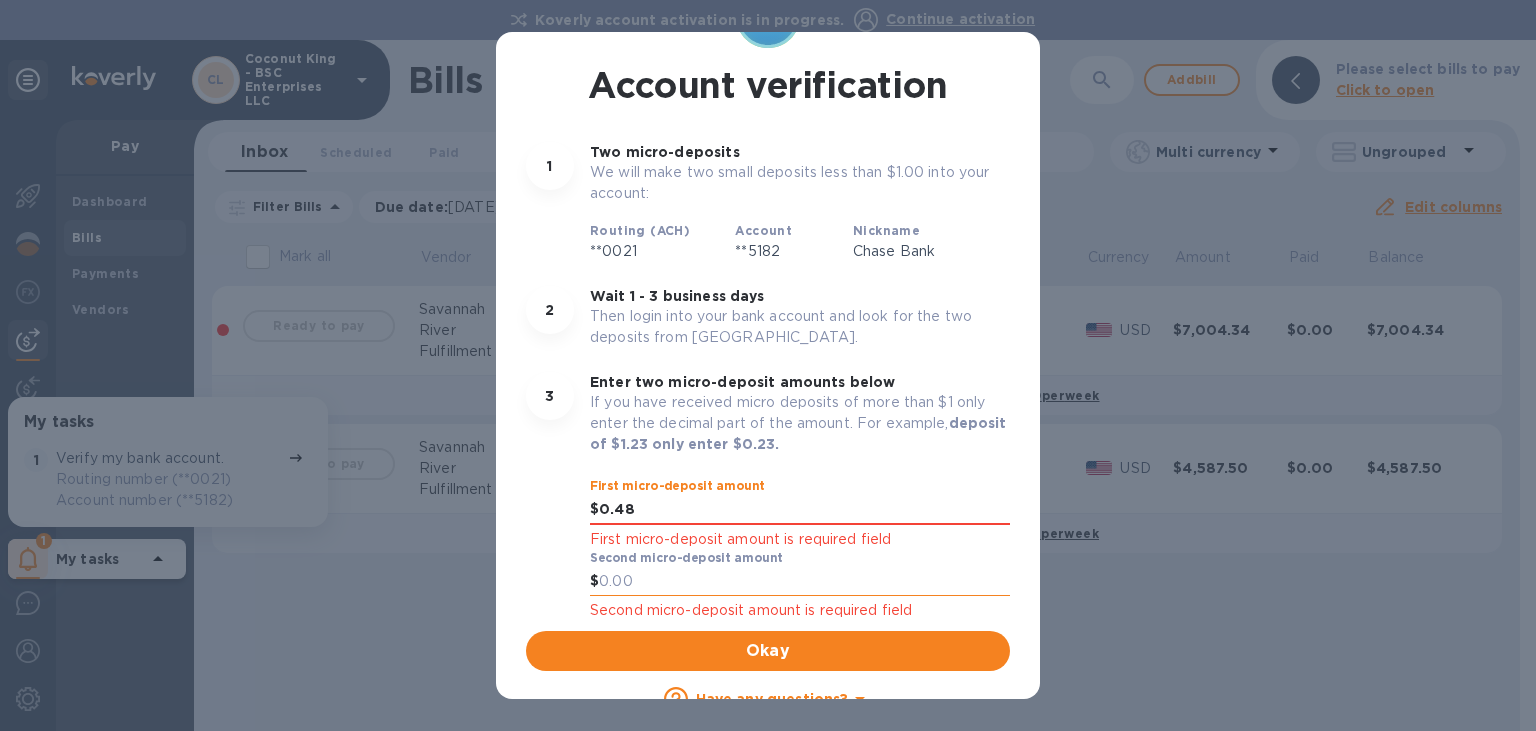 click at bounding box center (804, 582) 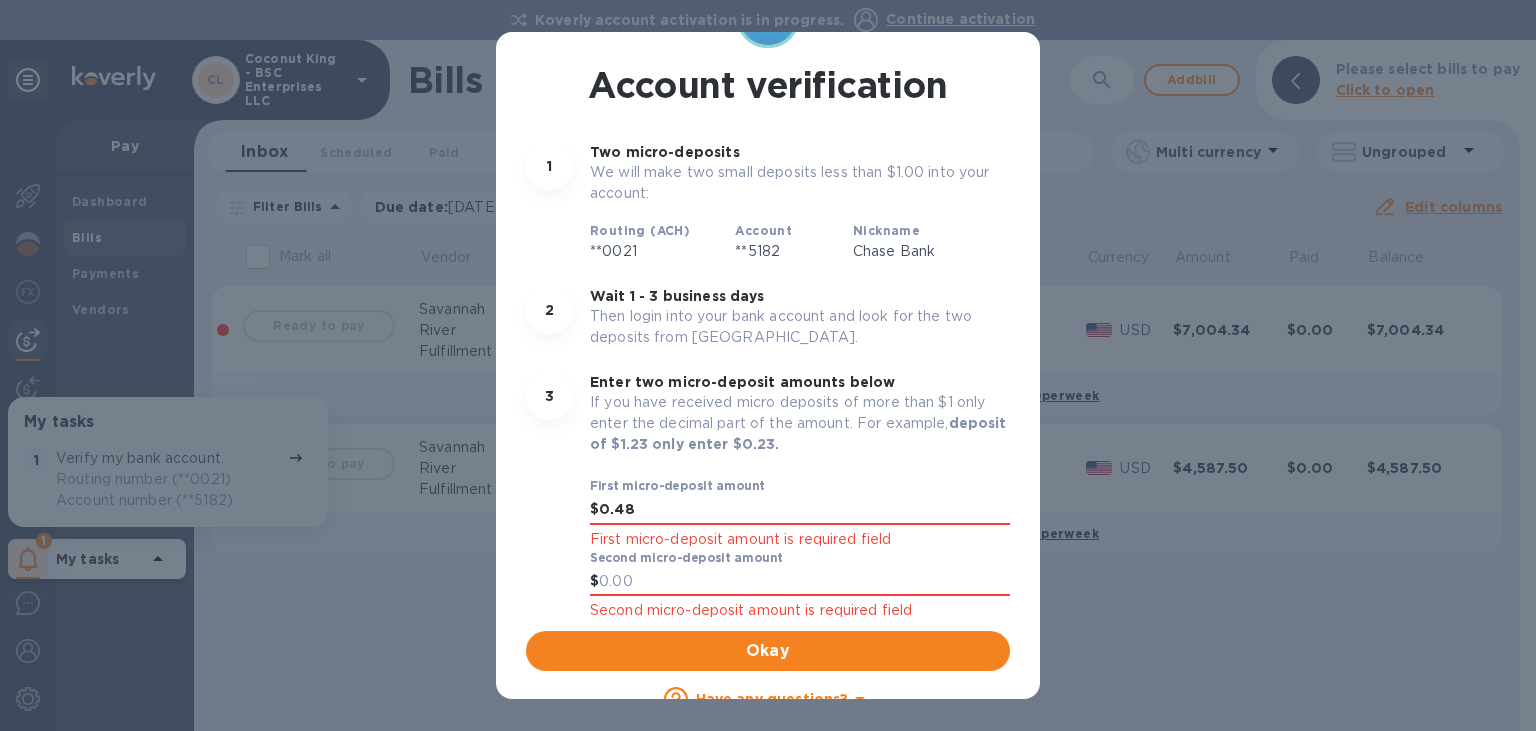 drag, startPoint x: 680, startPoint y: 509, endPoint x: 518, endPoint y: 517, distance: 162.19742 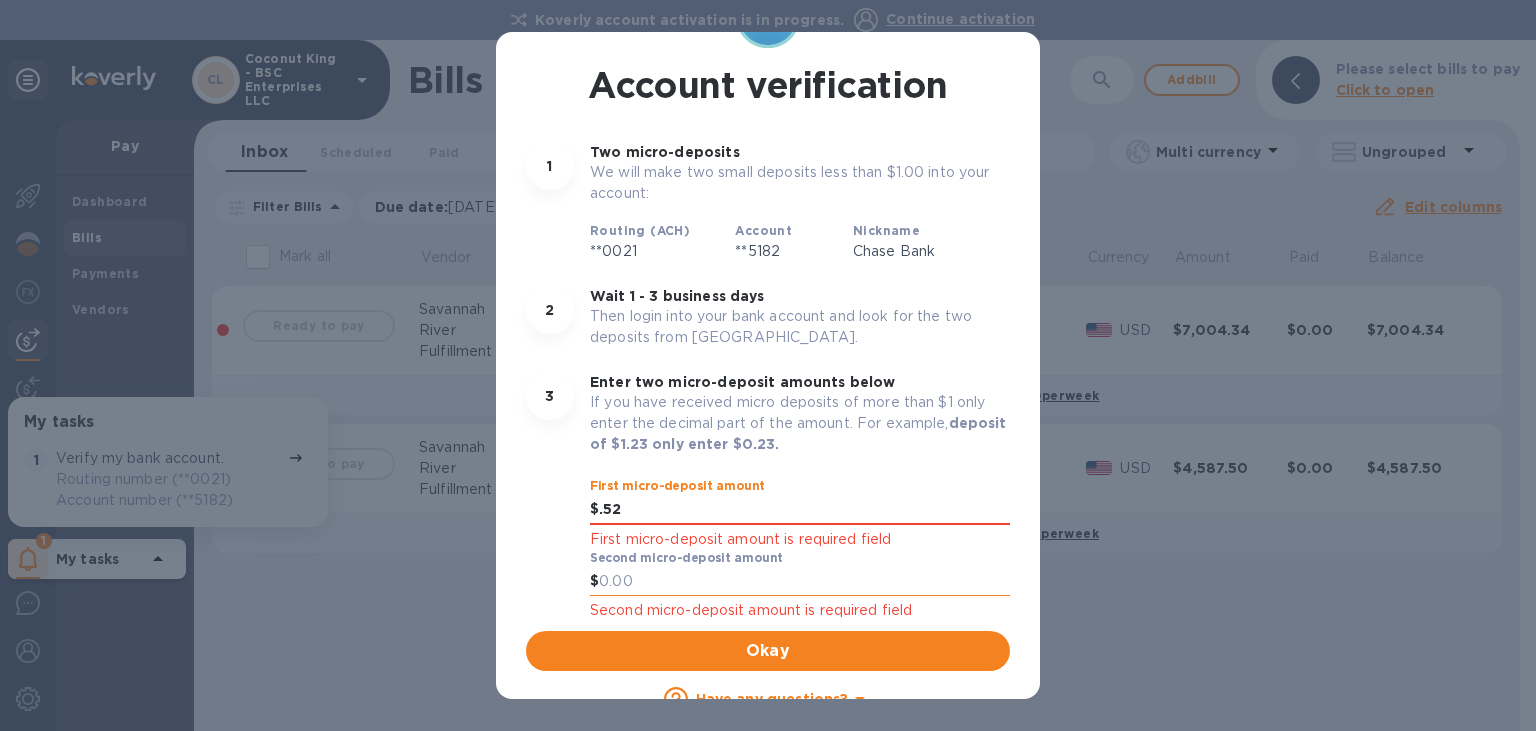 type on "0.52" 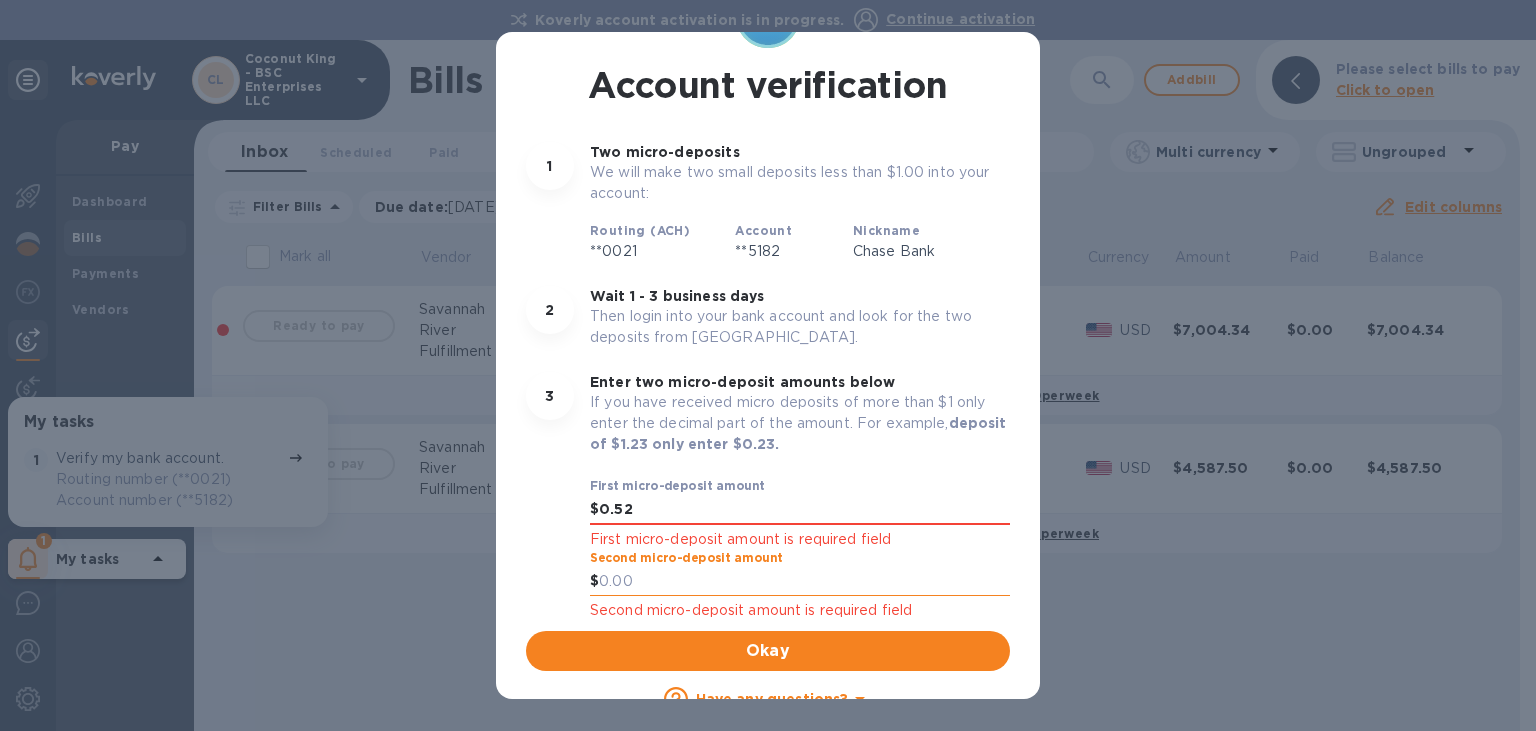 click at bounding box center [804, 582] 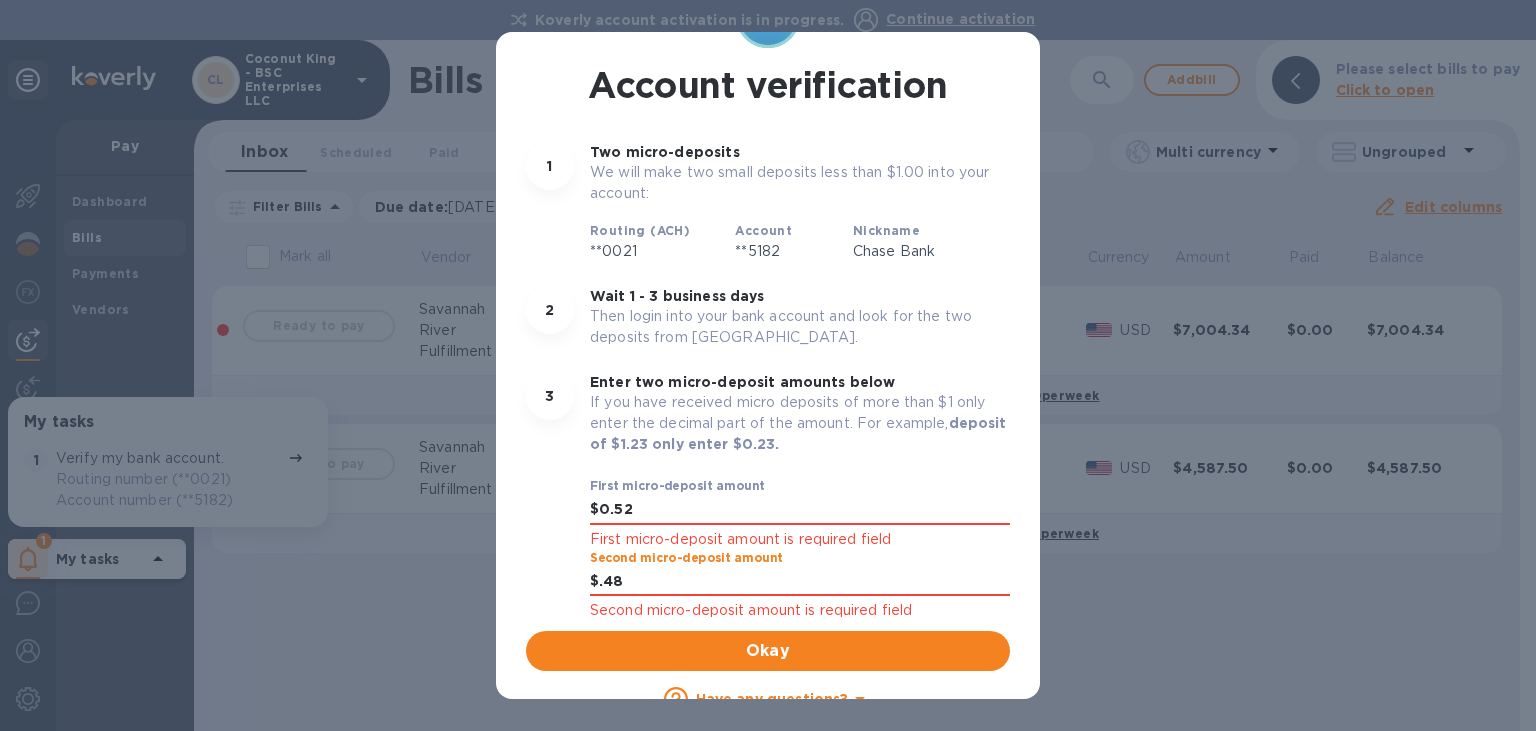 type on "0.48" 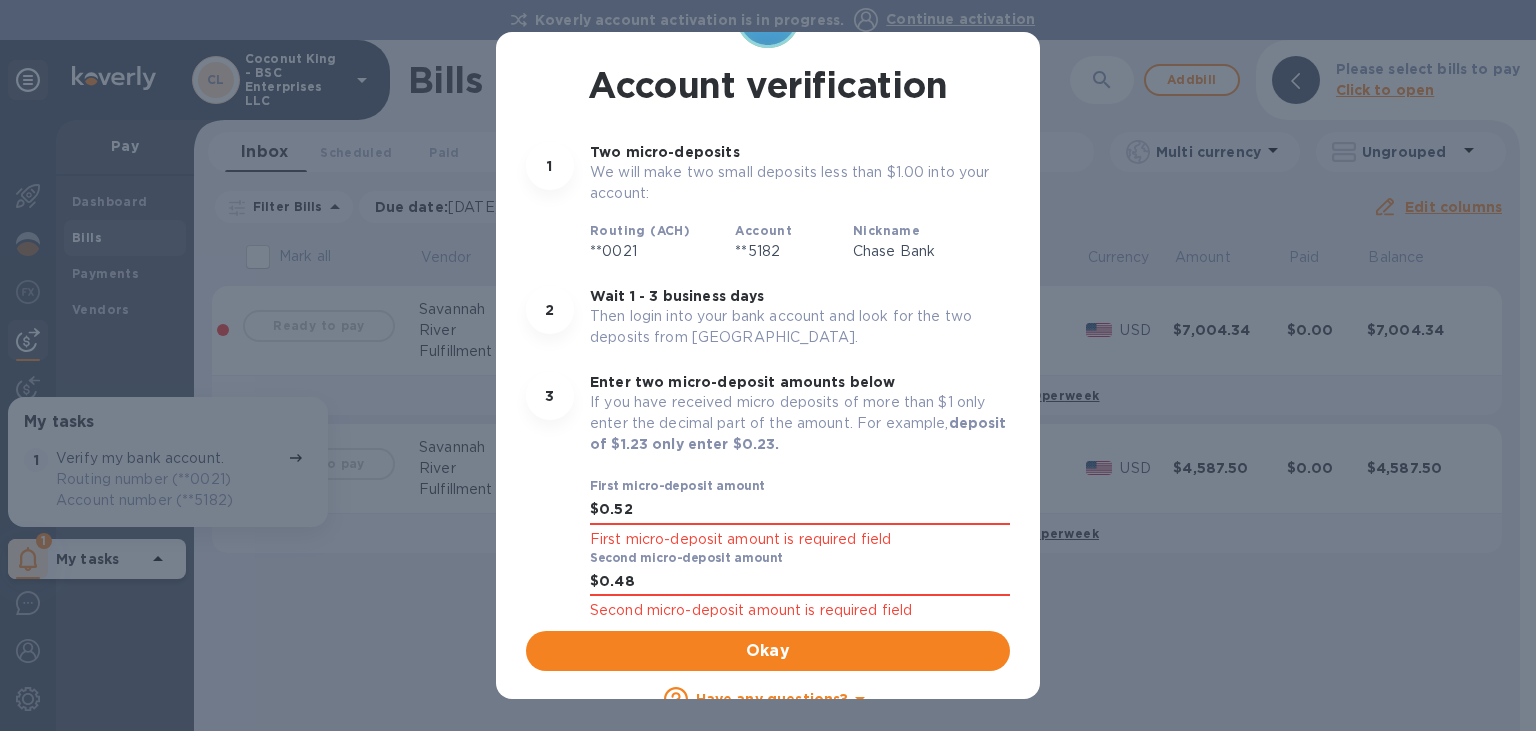 click on "3 Enter two micro-deposit amounts below If you have received micro deposits of more than $1 only enter the decimal part of the amount. For example,  deposit of $1.23 only enter $0.23. First micro-deposit amount $ 0.52 First micro-deposit amount is required field Second micro-deposit amount $ 0.48 Second micro-deposit amount is required field" at bounding box center [768, 497] 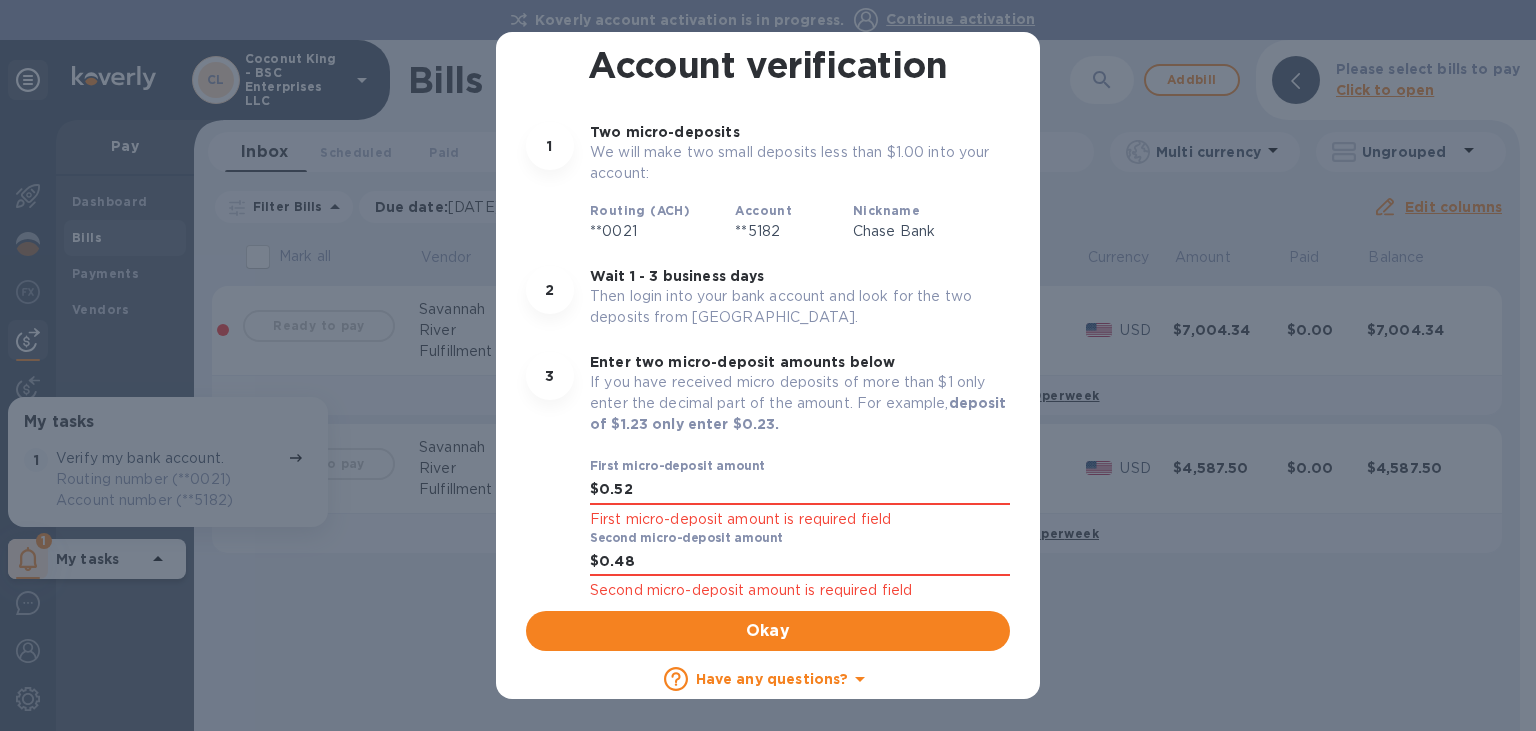 scroll, scrollTop: 120, scrollLeft: 0, axis: vertical 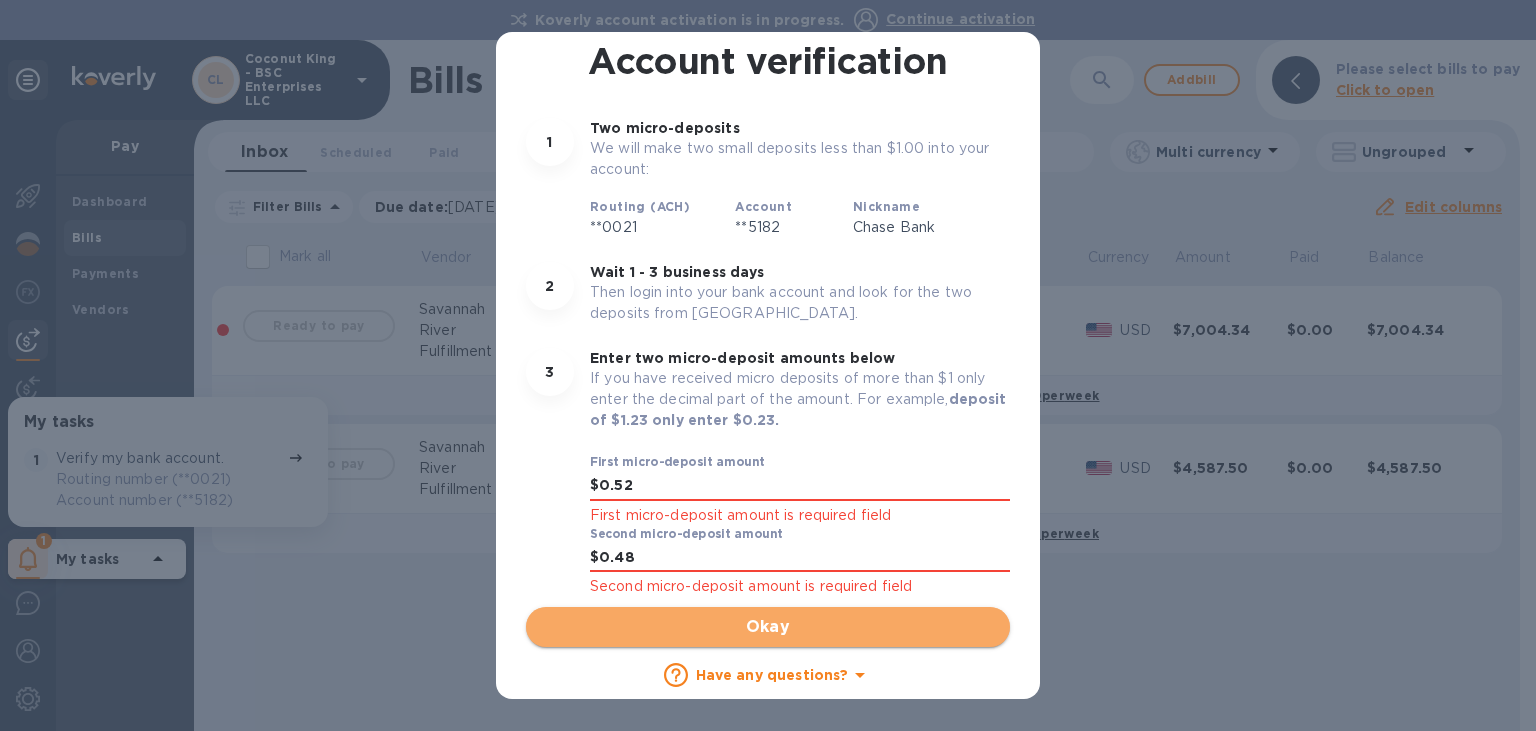 click on "Okay" at bounding box center [768, 627] 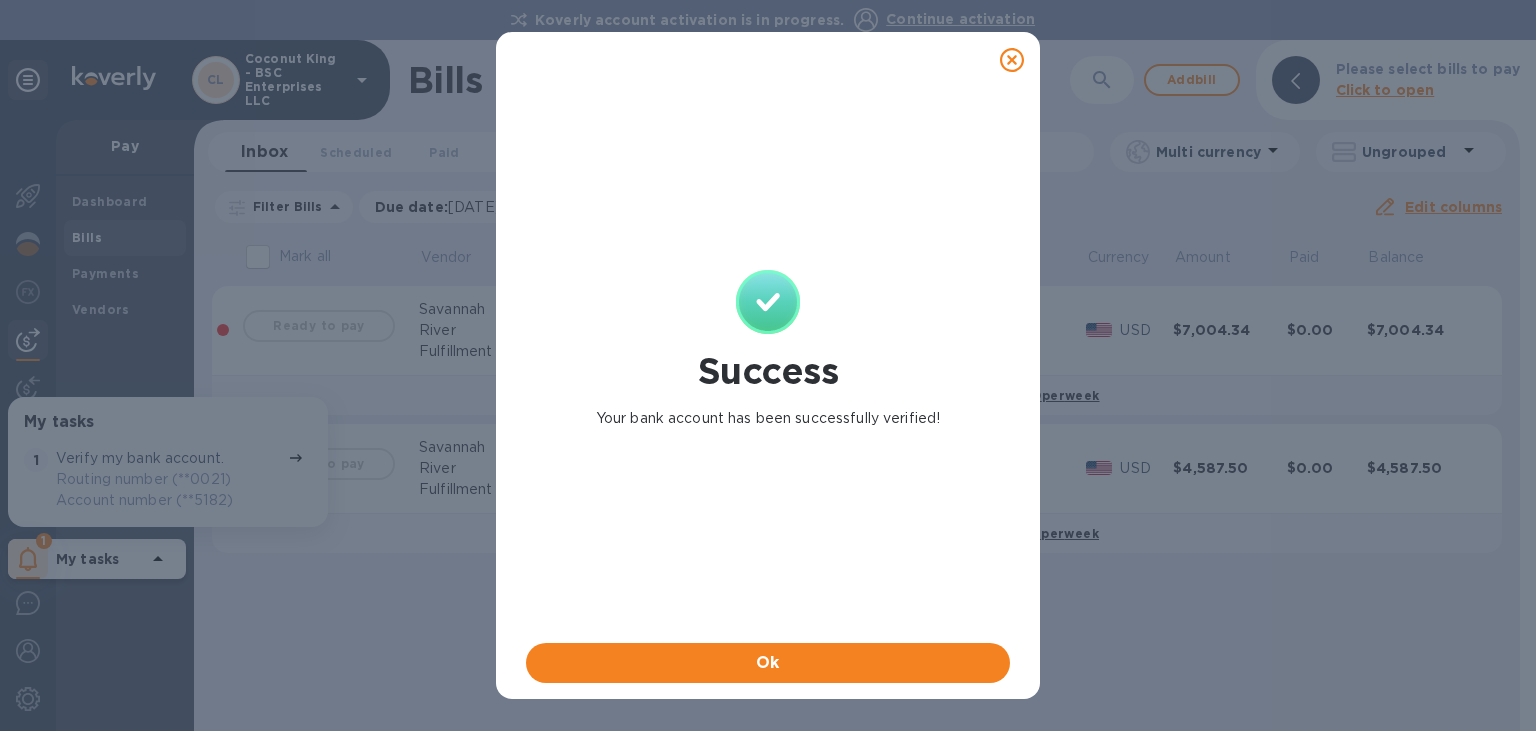 scroll, scrollTop: 0, scrollLeft: 0, axis: both 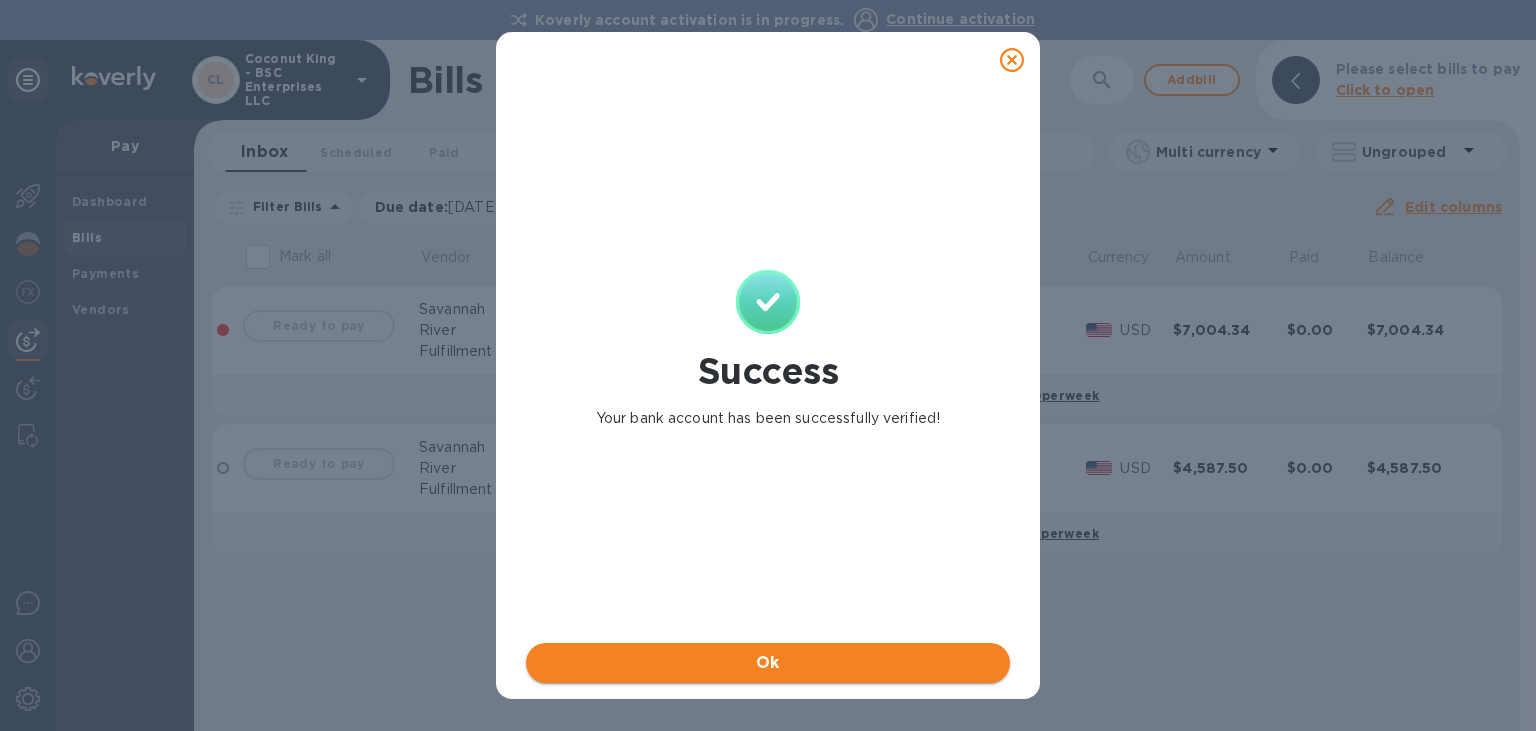 click on "Ok" at bounding box center [768, 663] 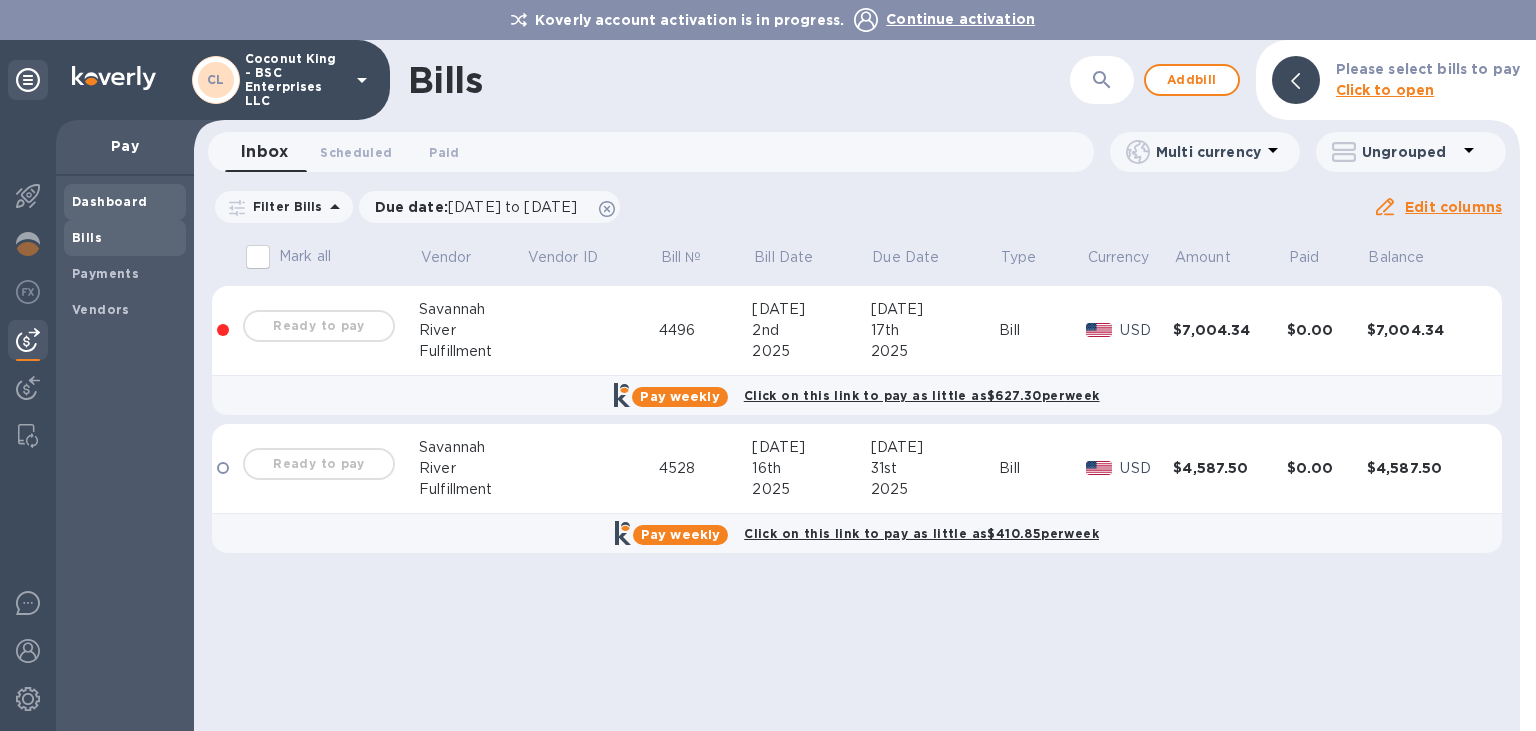 click on "Dashboard" at bounding box center (110, 201) 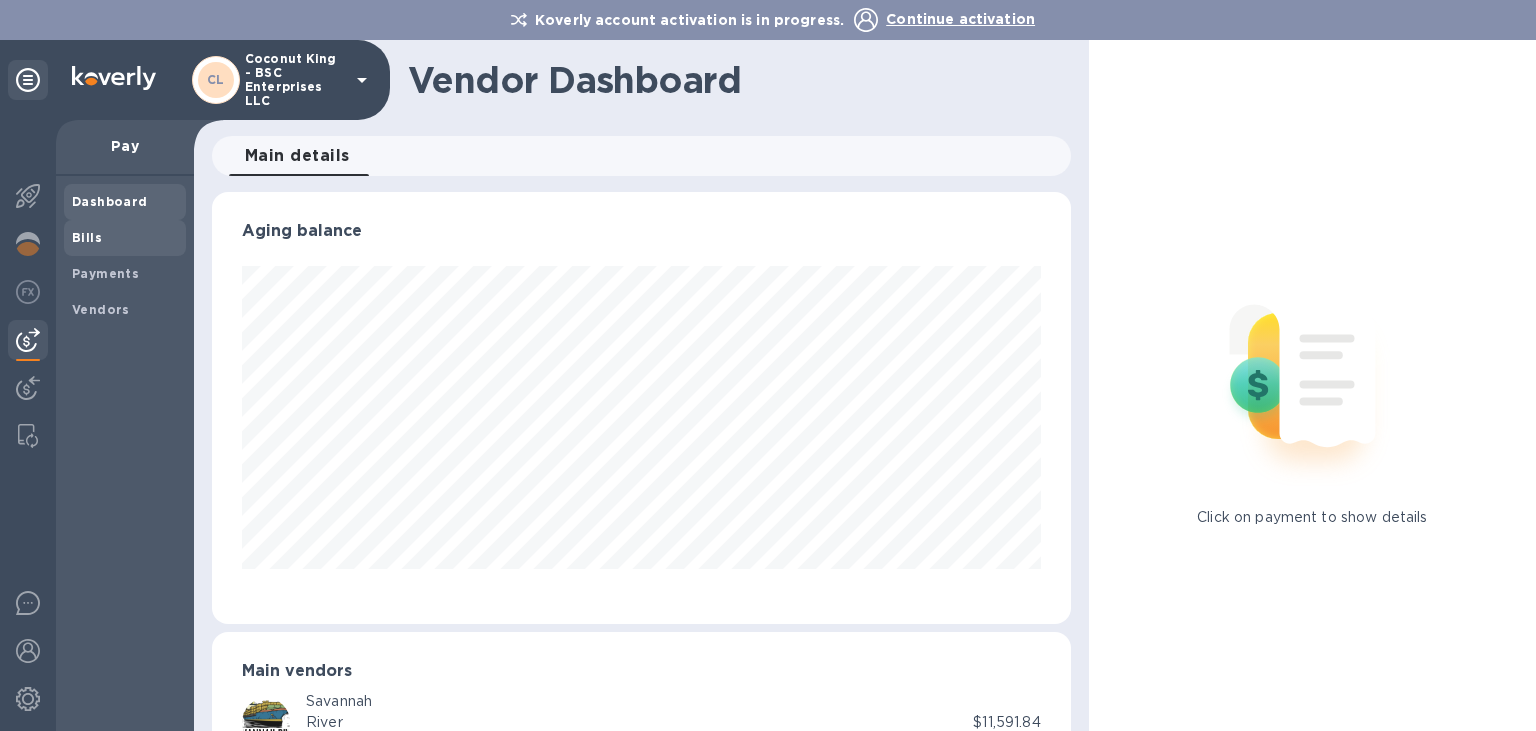 scroll, scrollTop: 999568, scrollLeft: 999142, axis: both 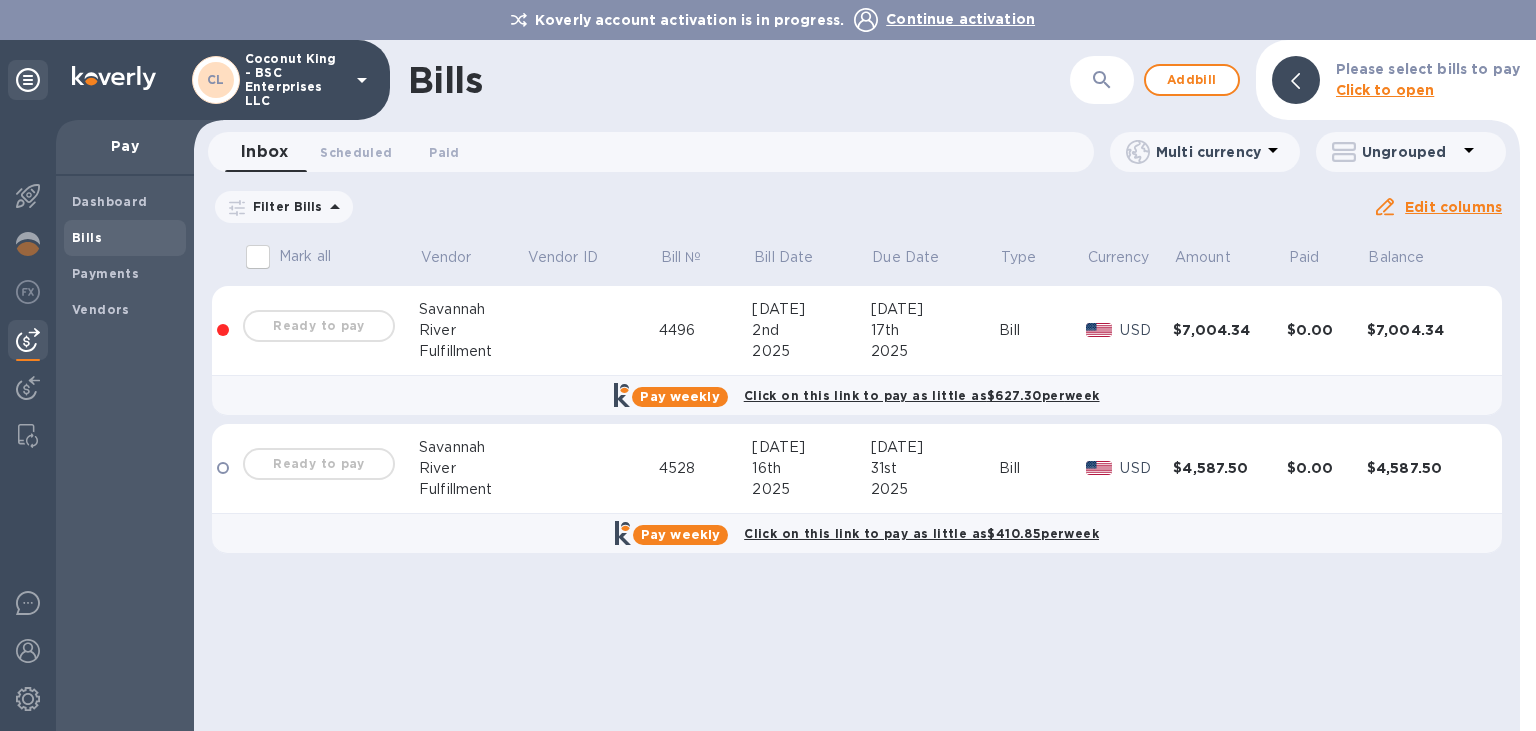 click on "Ready to pay" at bounding box center [319, 326] 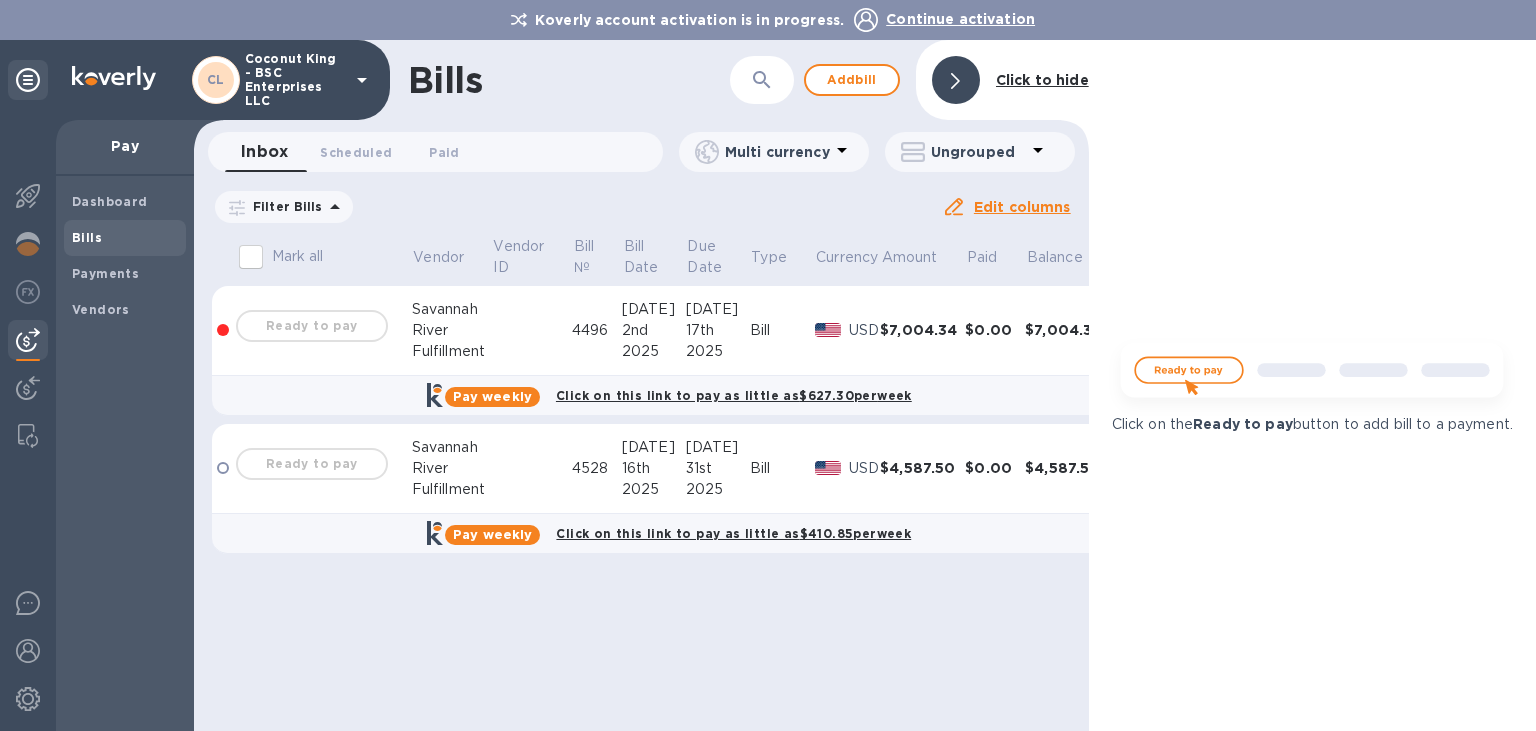 click on "Click to hide" at bounding box center [1042, 80] 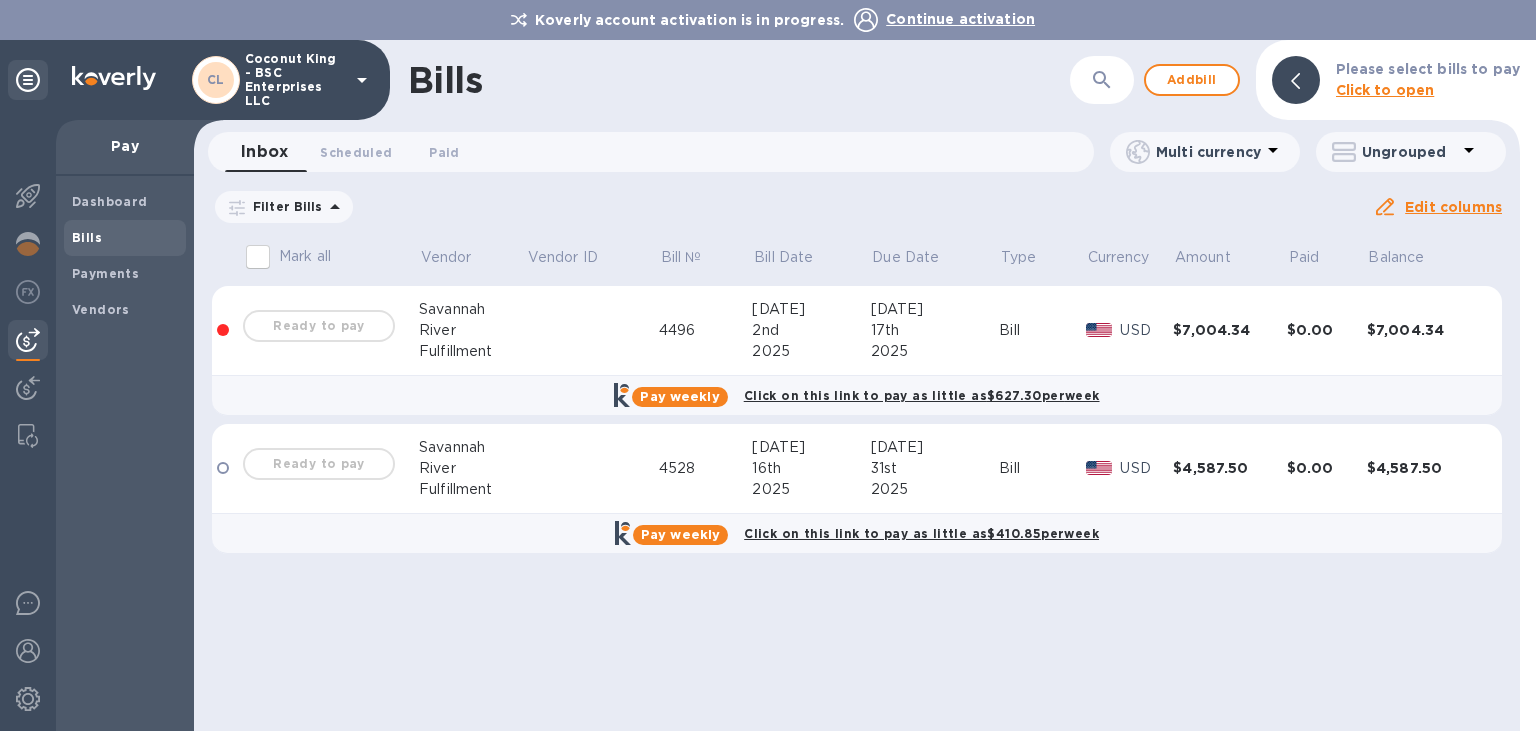 click 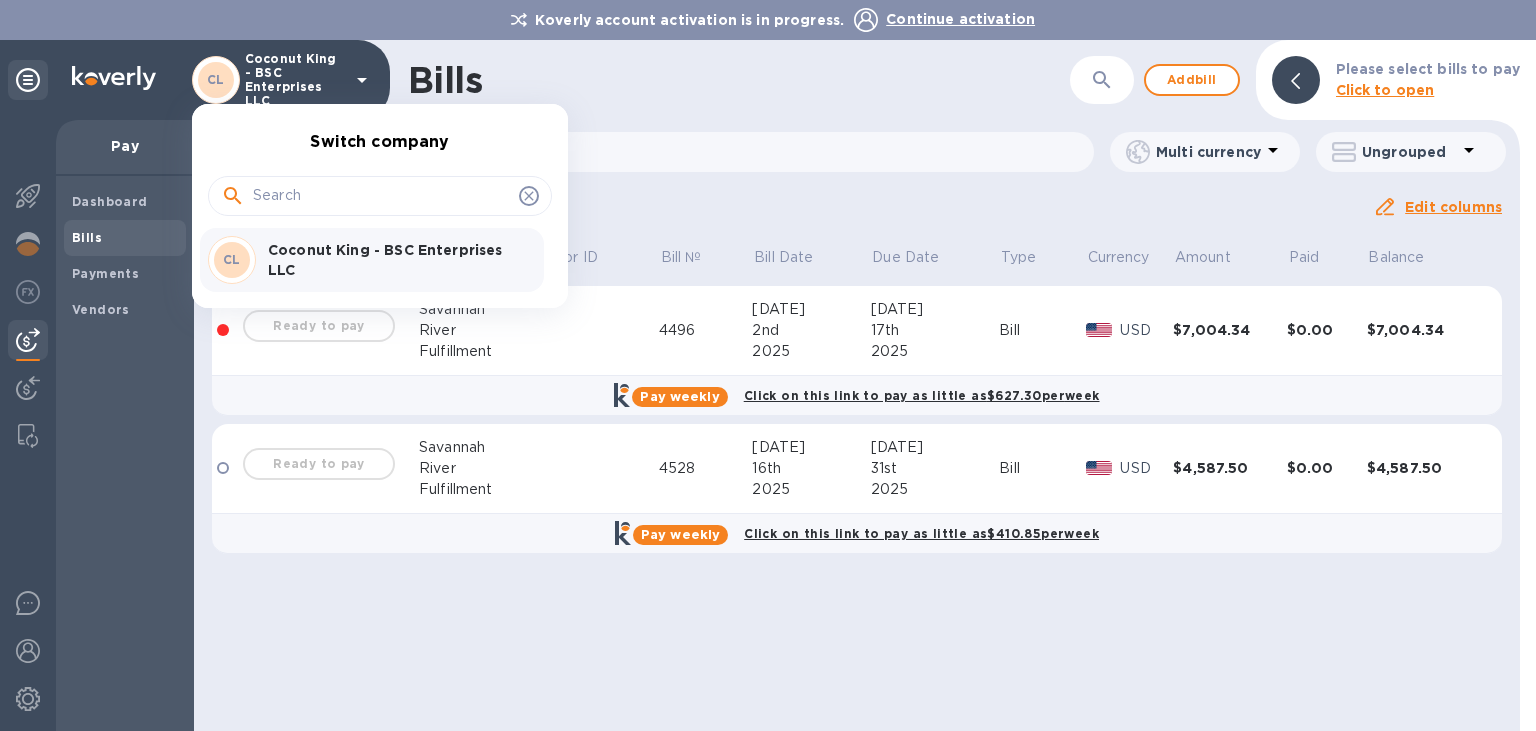 click at bounding box center [768, 365] 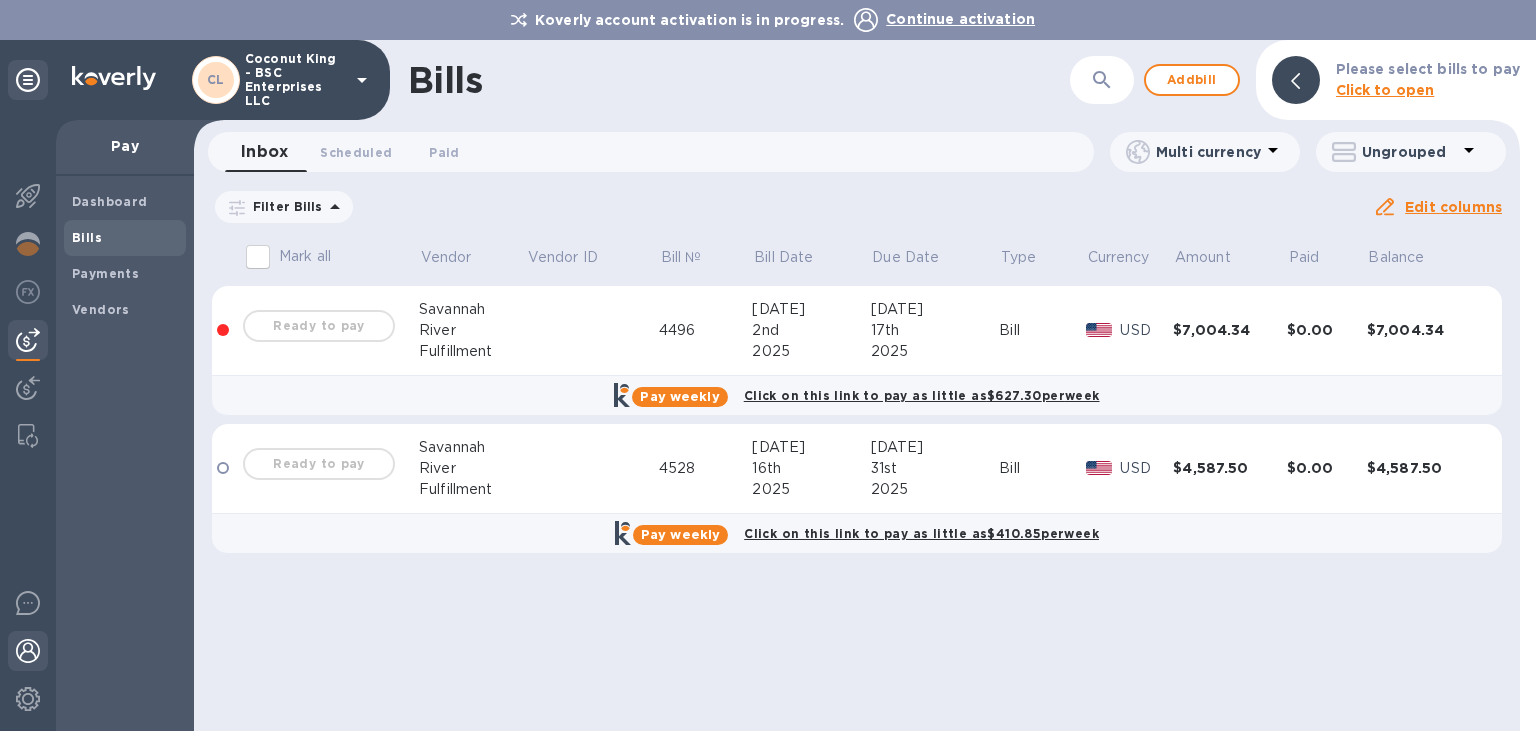 click at bounding box center [28, 651] 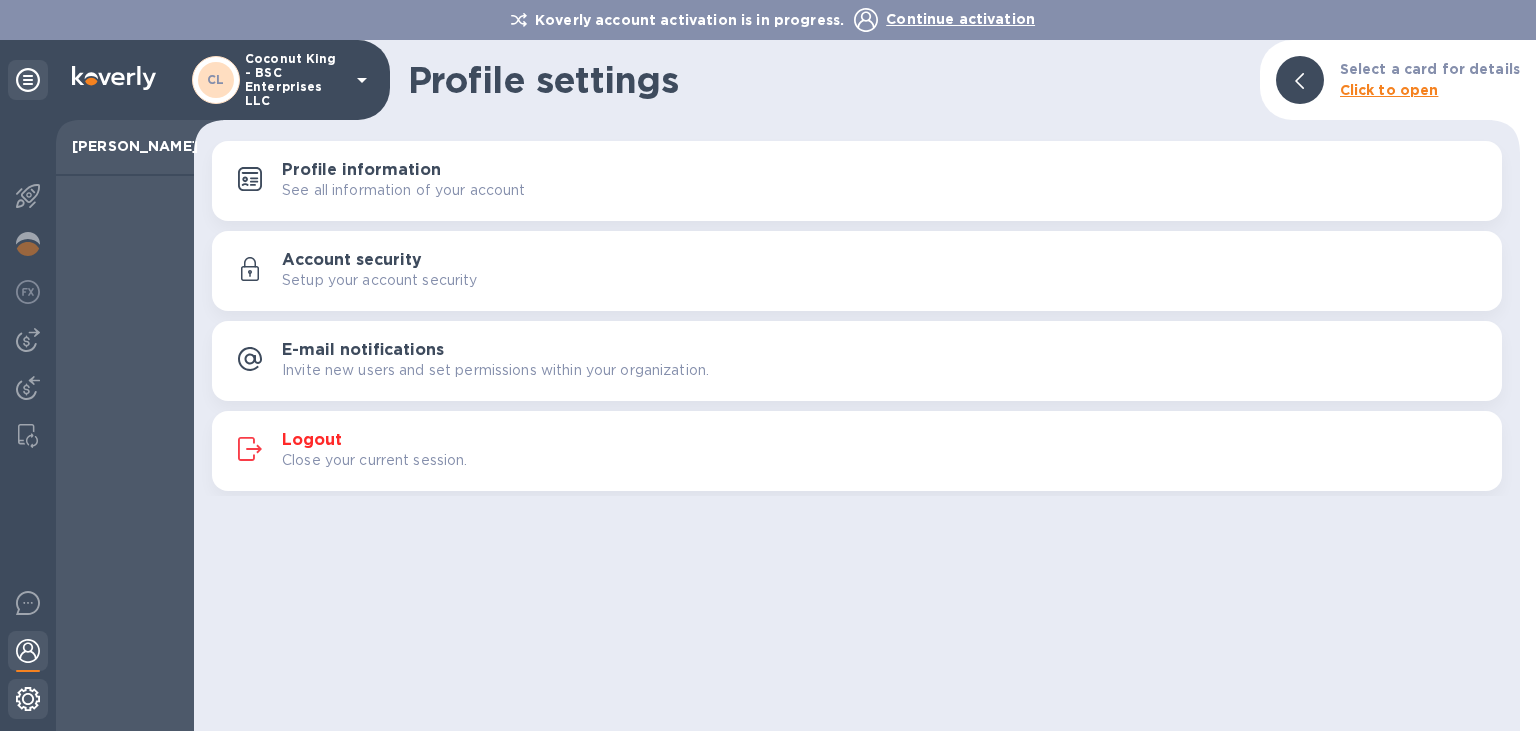click at bounding box center [28, 701] 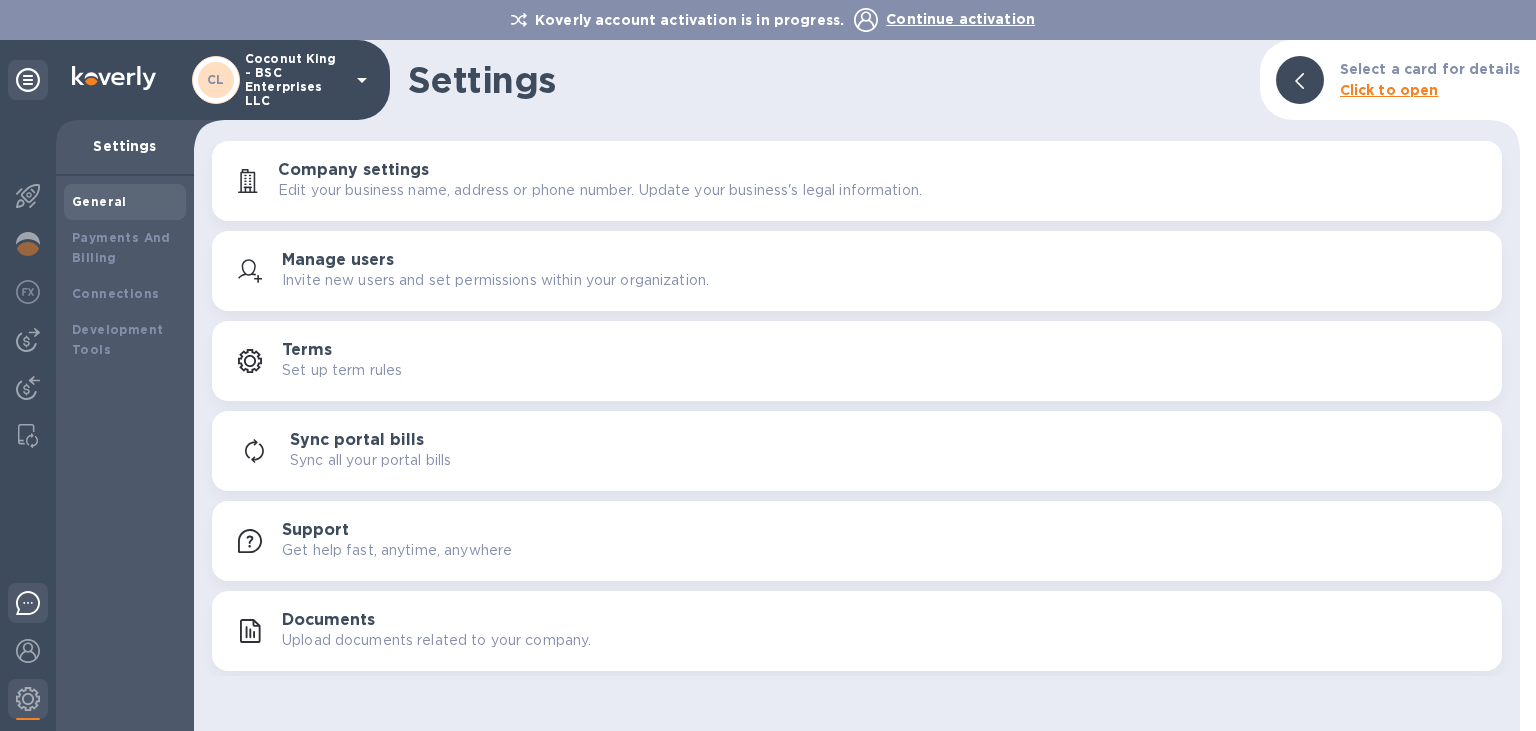 click at bounding box center [28, 603] 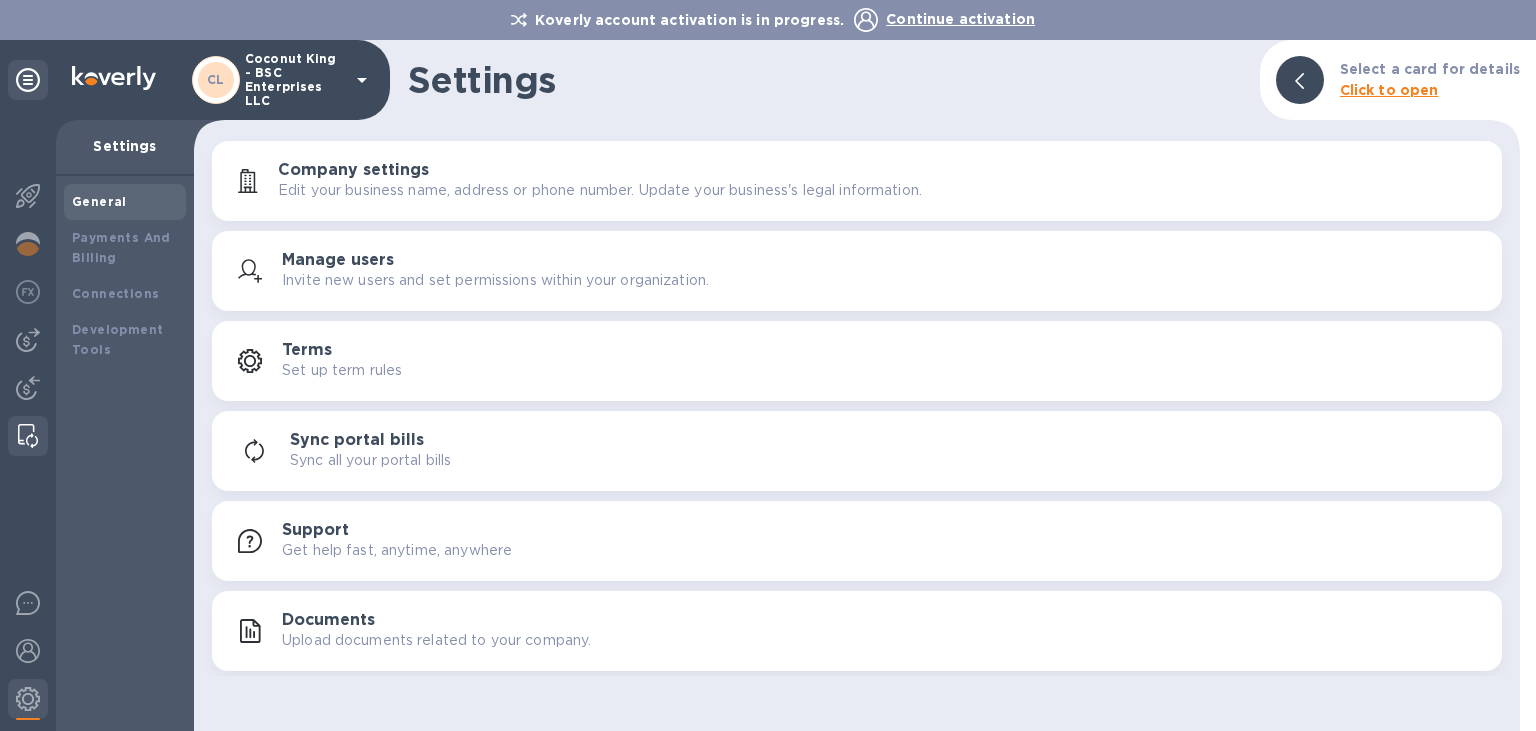 click at bounding box center [28, 436] 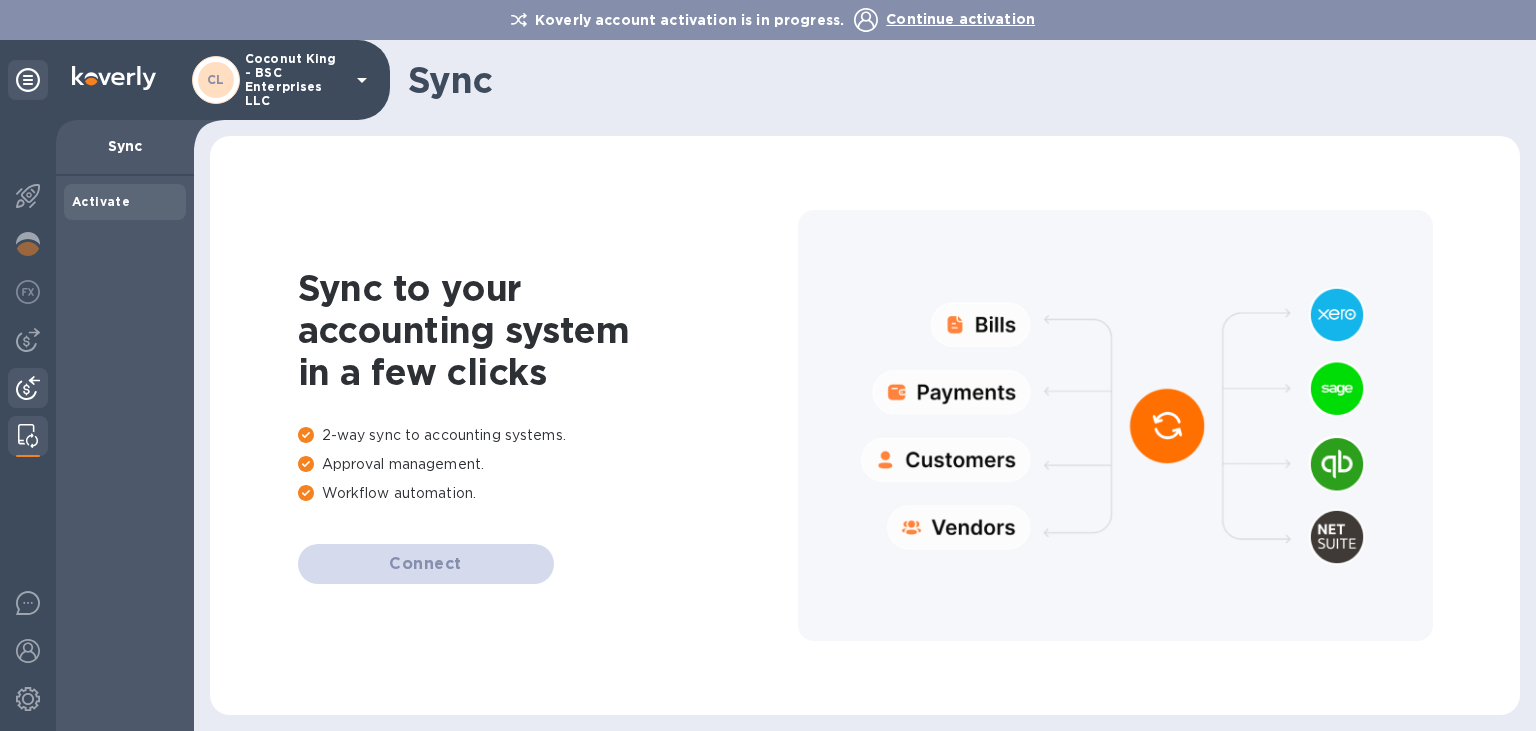 click at bounding box center (28, 388) 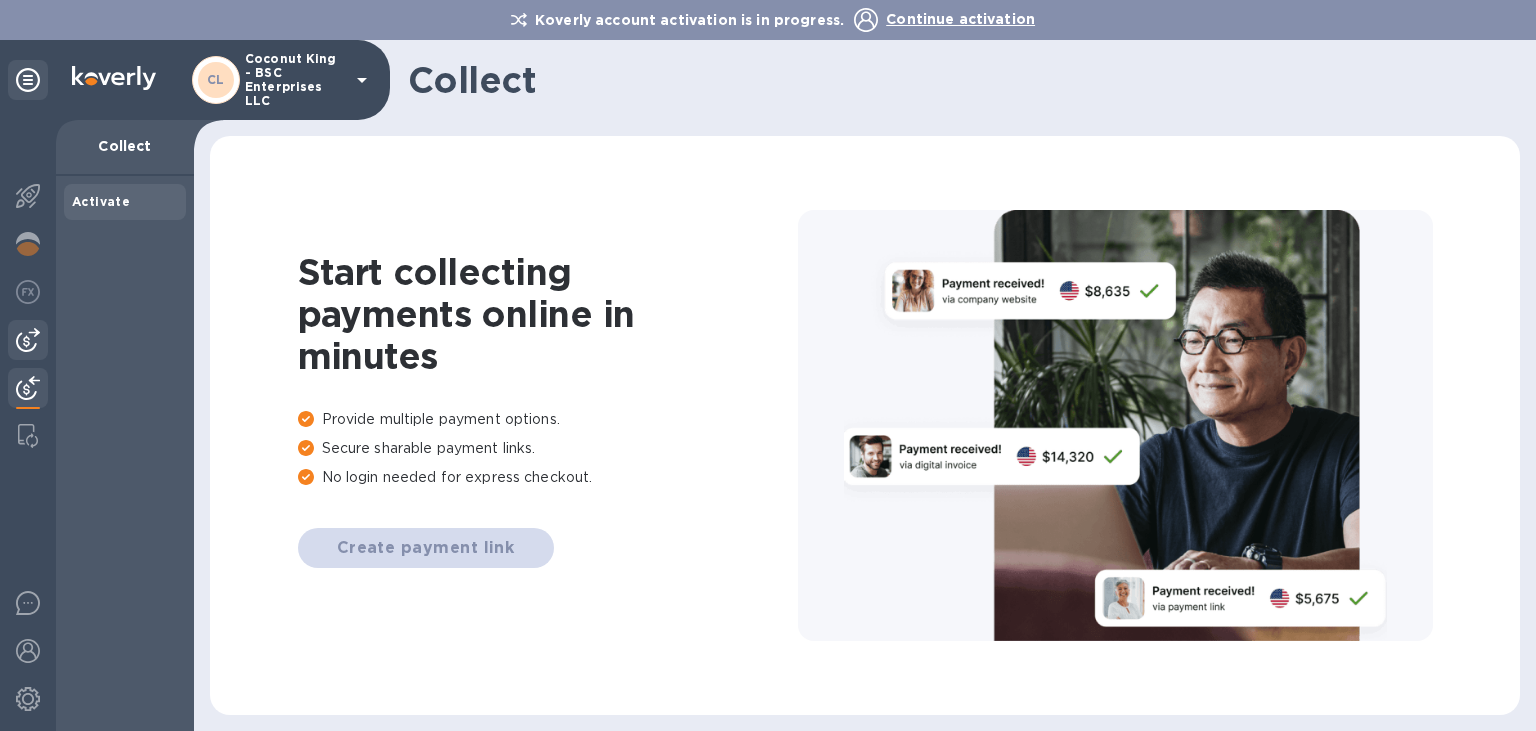 click at bounding box center [28, 340] 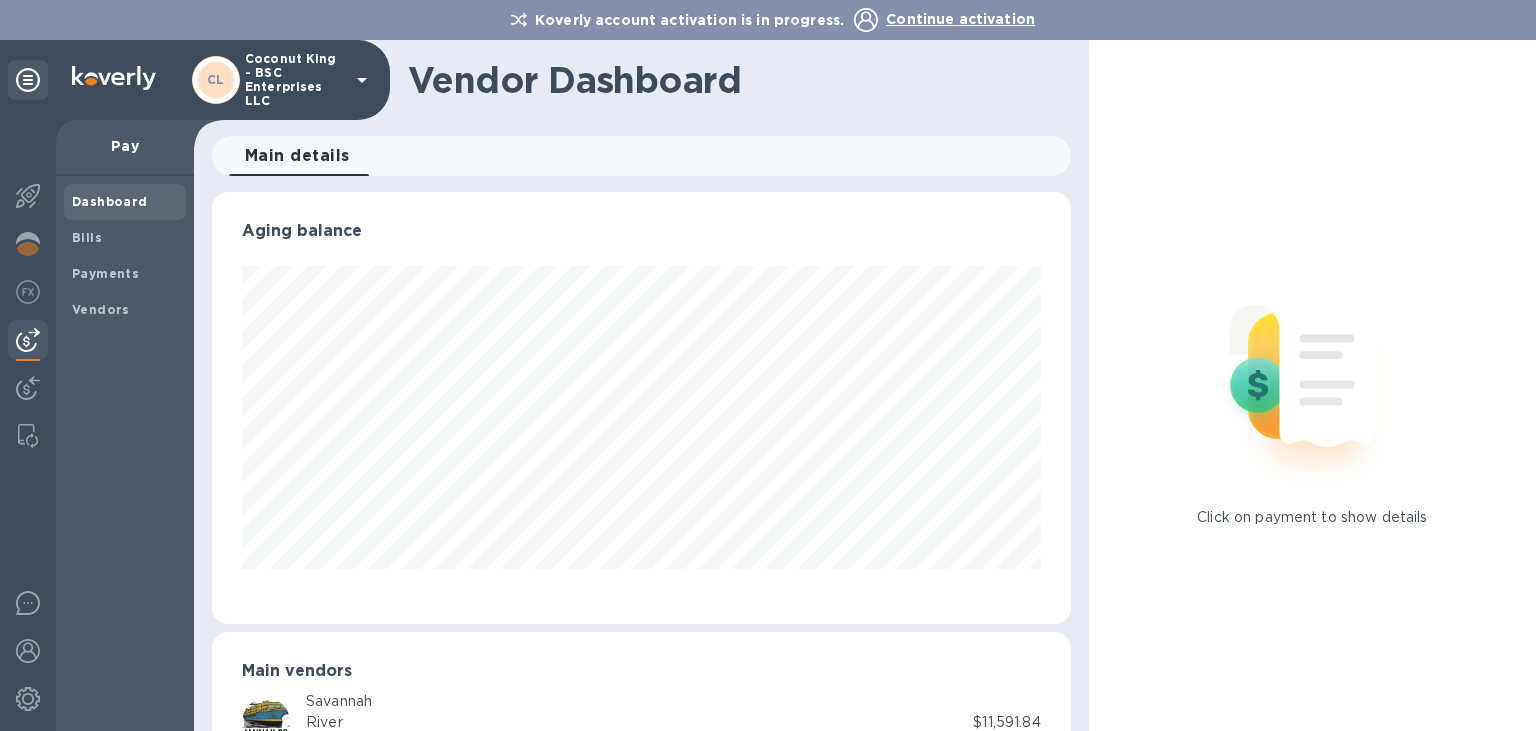 scroll, scrollTop: 999568, scrollLeft: 999142, axis: both 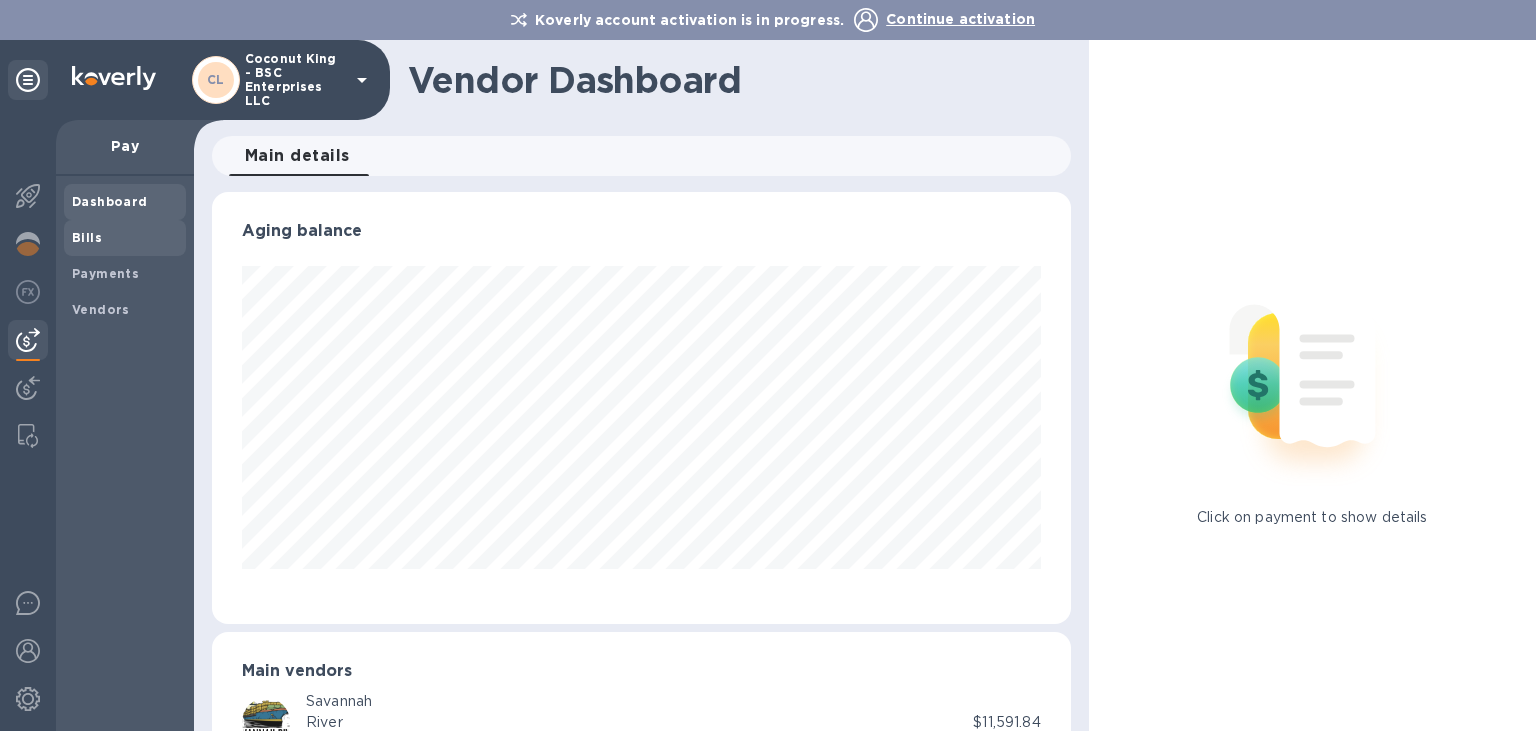 click on "Bills" at bounding box center (125, 238) 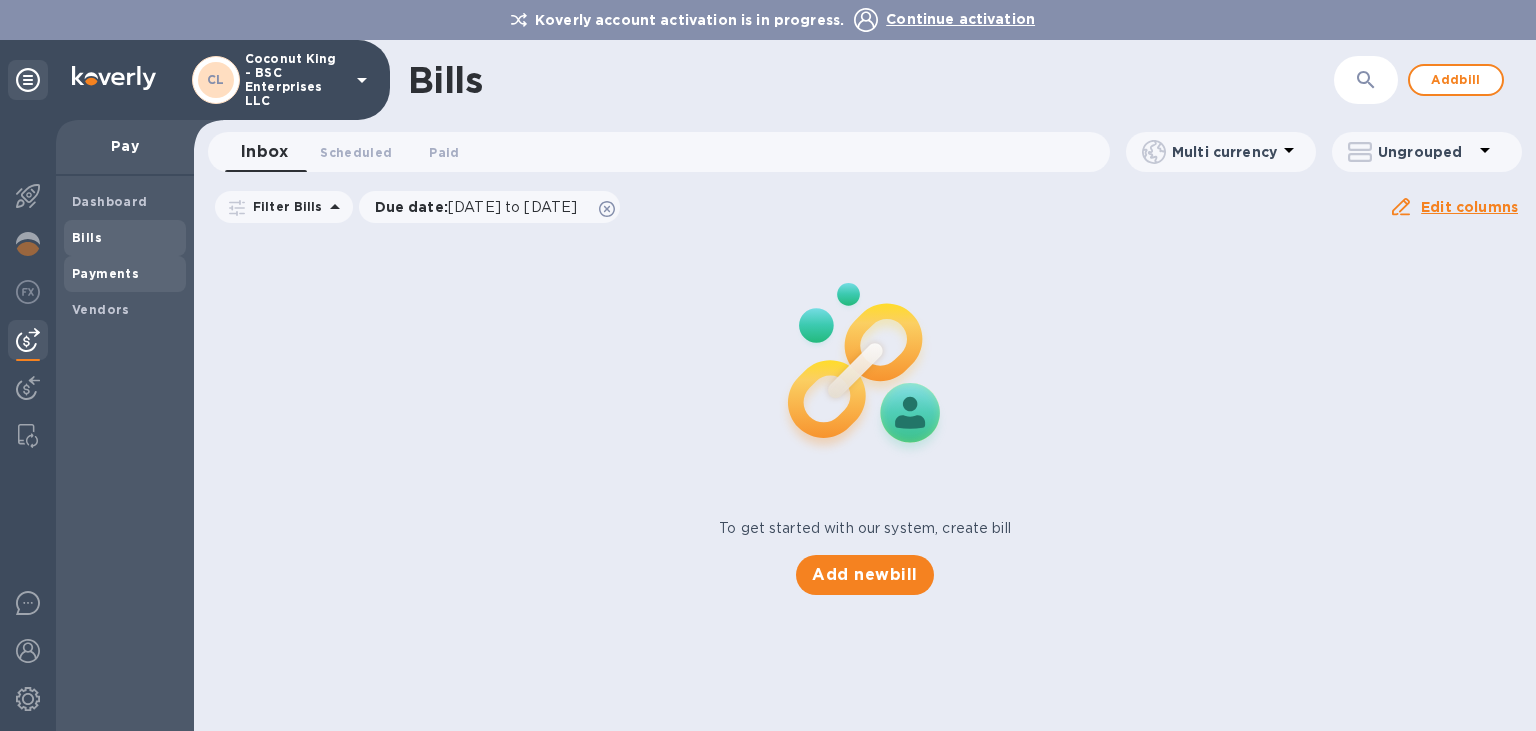 click on "Payments" at bounding box center [105, 273] 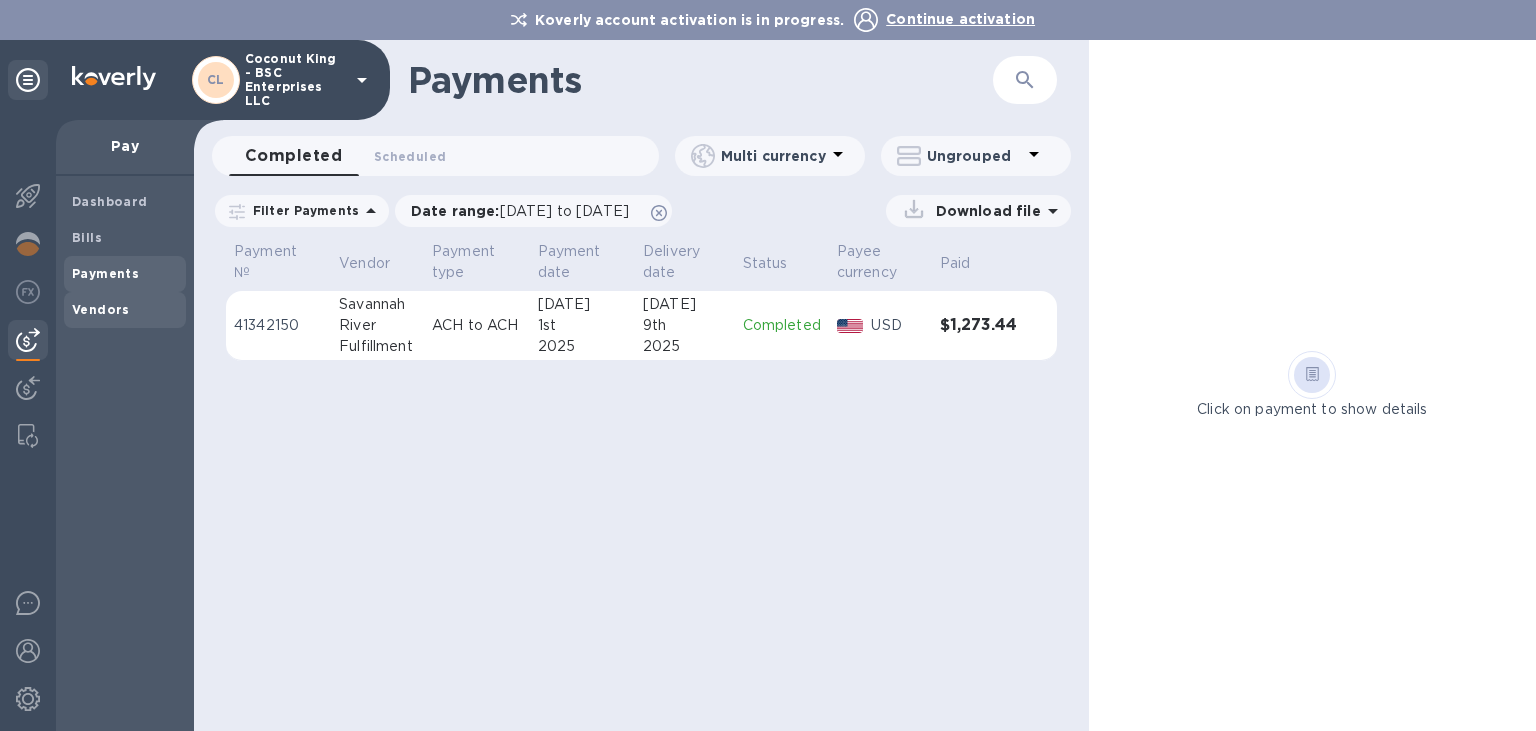 click on "Vendors" at bounding box center [101, 309] 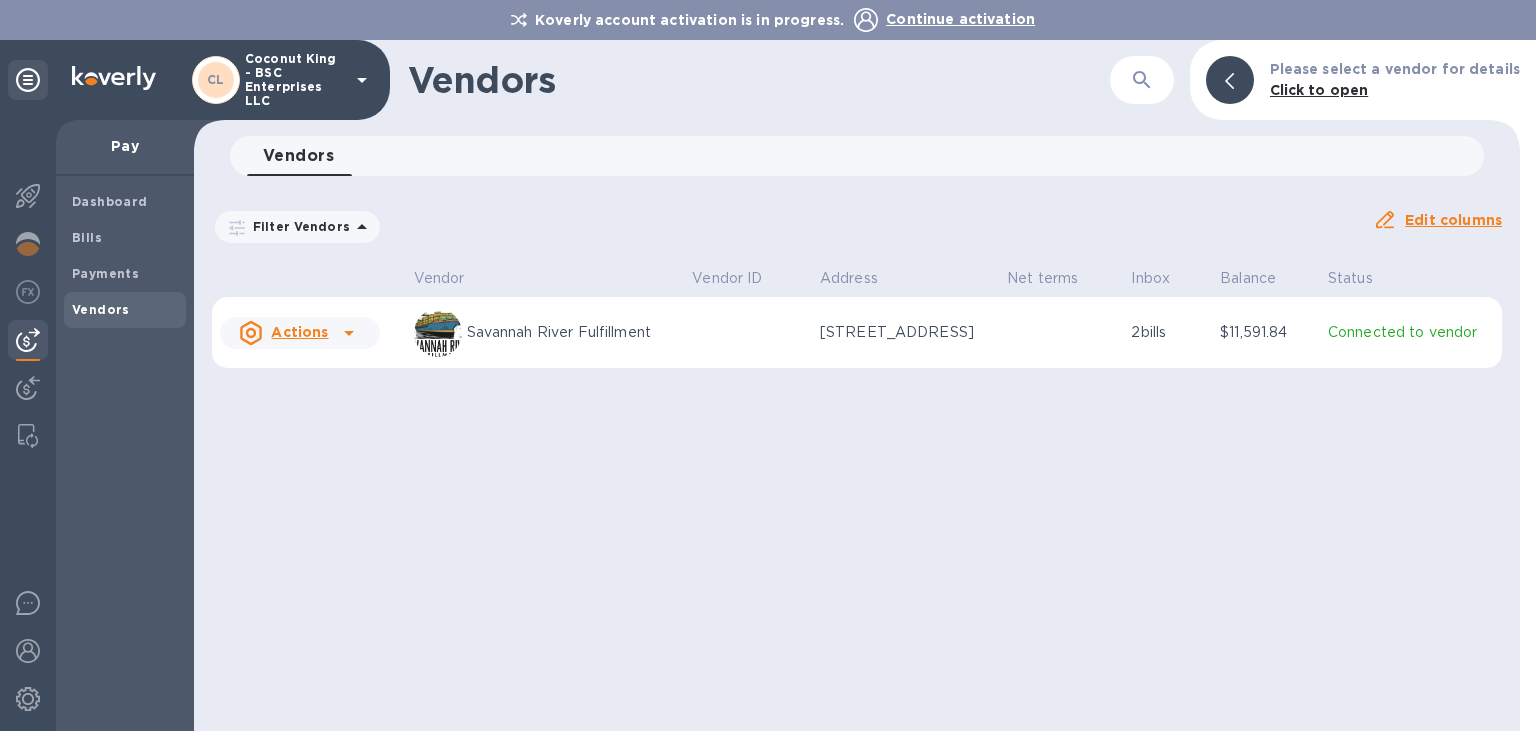 click at bounding box center (748, 333) 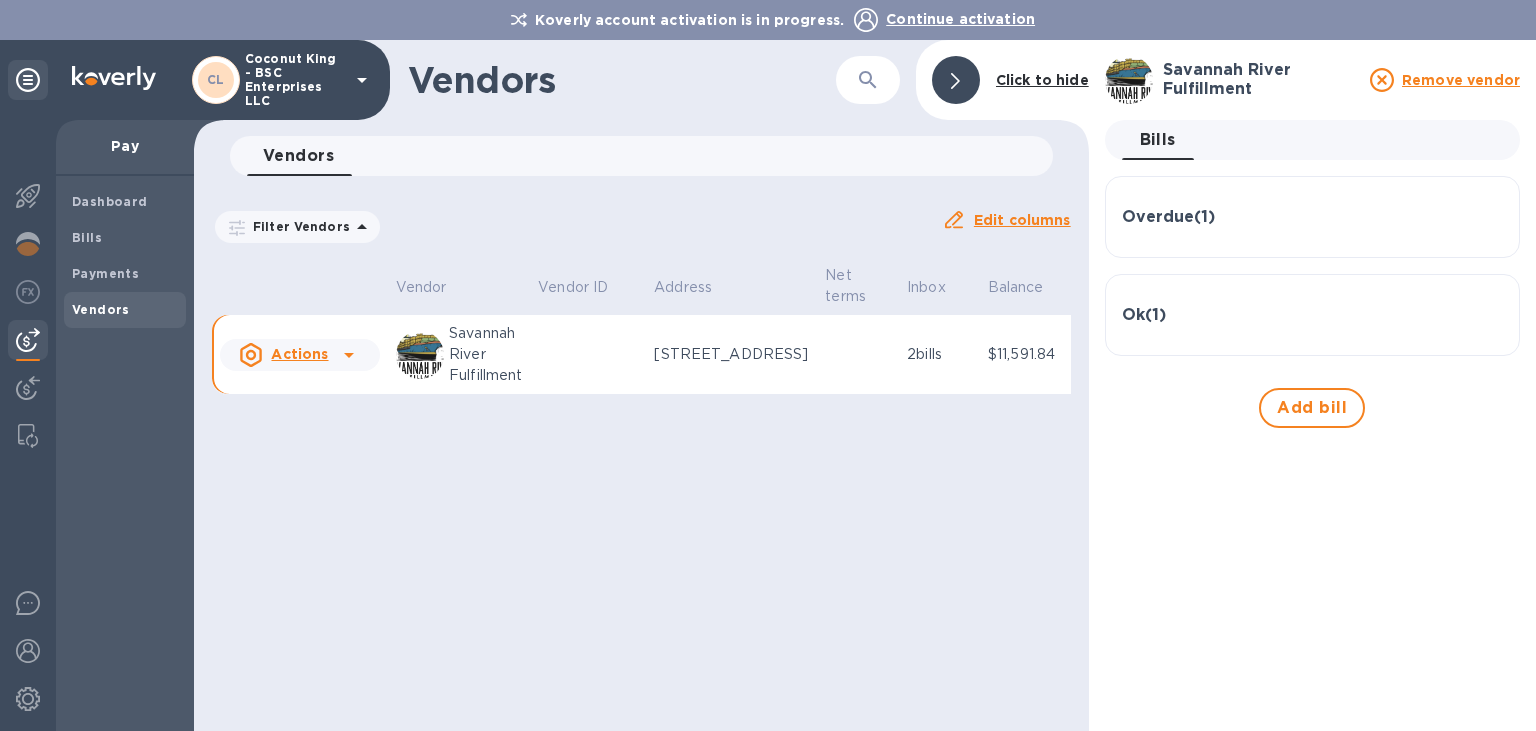 click on "Overdue  ( 1 )" at bounding box center (1312, 217) 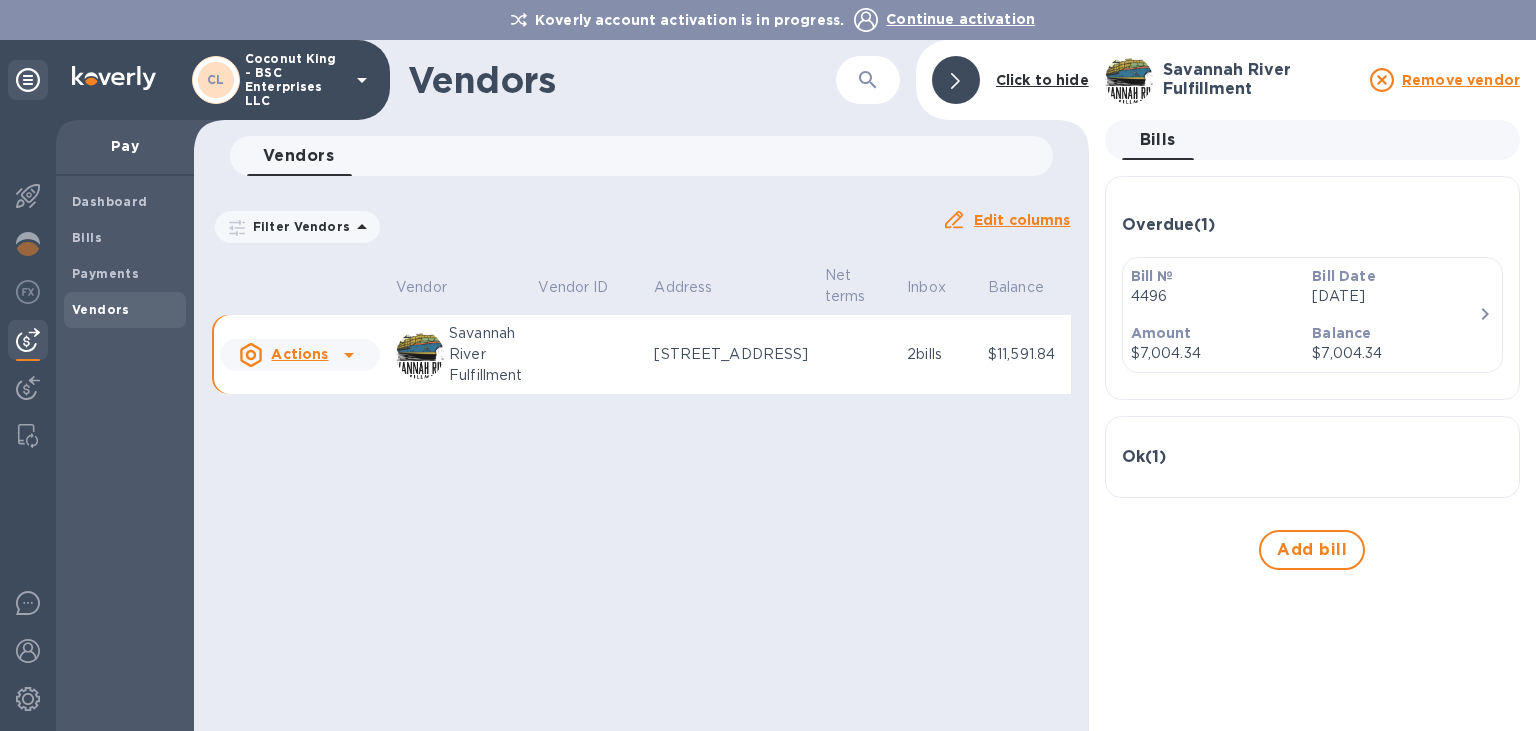 click on "[DATE]" at bounding box center (1395, 296) 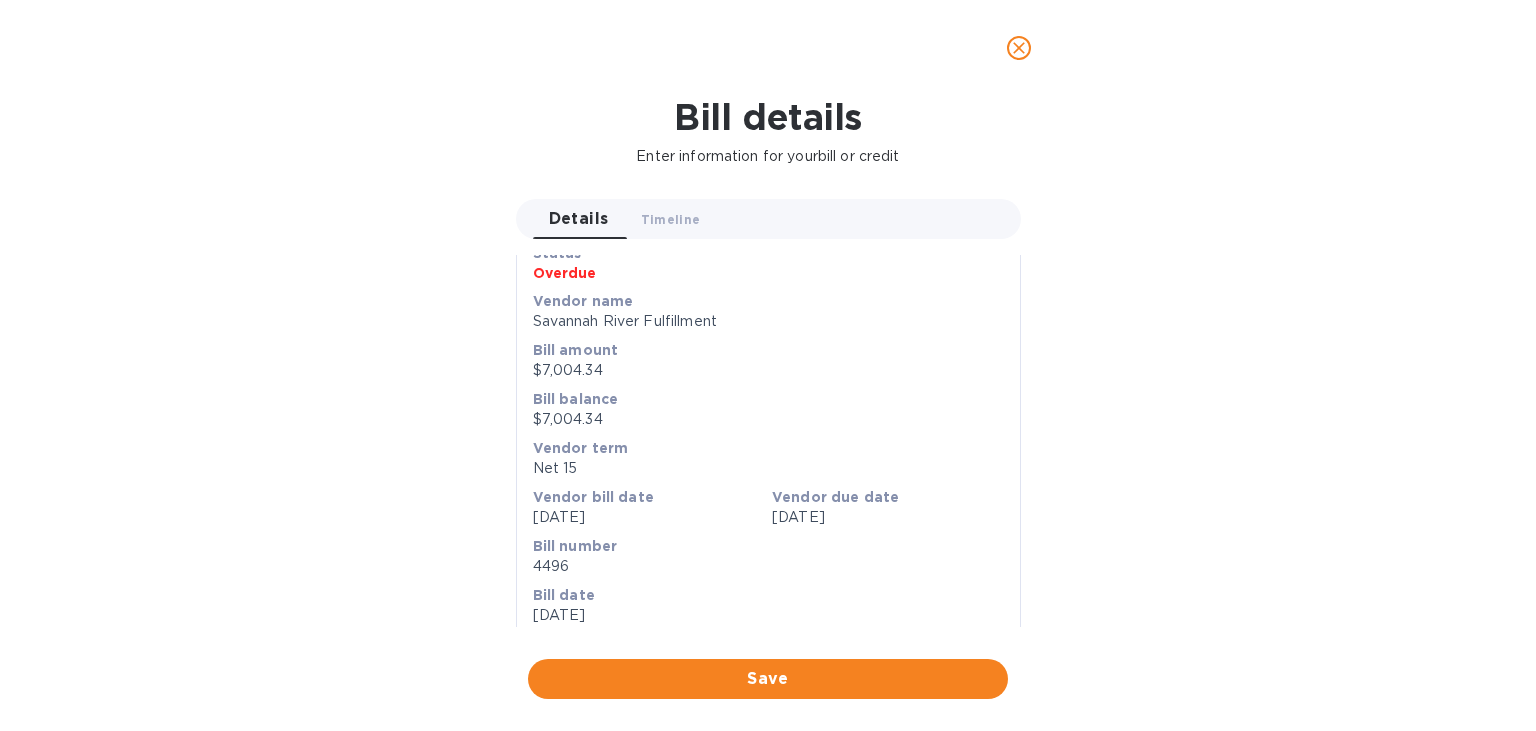 scroll, scrollTop: 222, scrollLeft: 0, axis: vertical 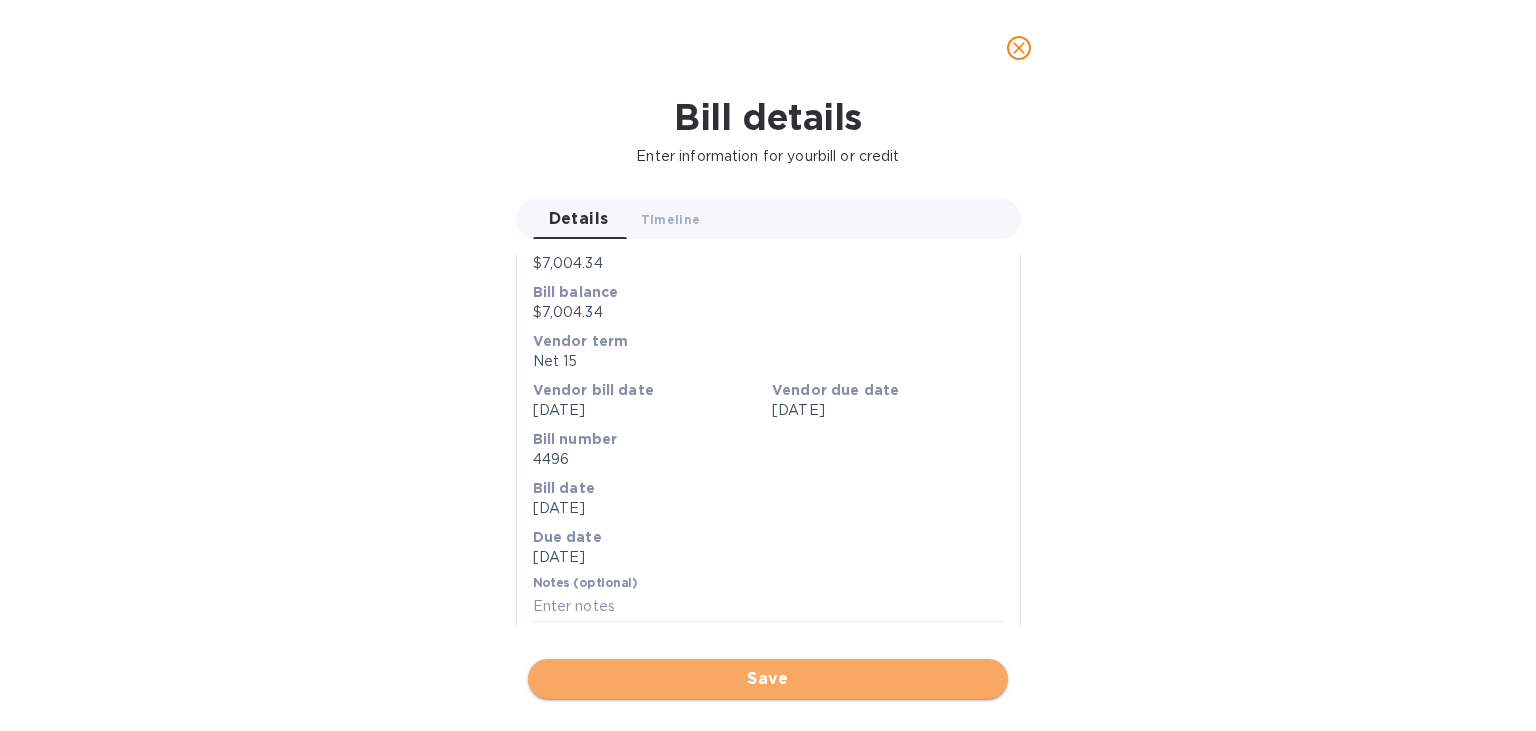 click on "Save" at bounding box center (768, 679) 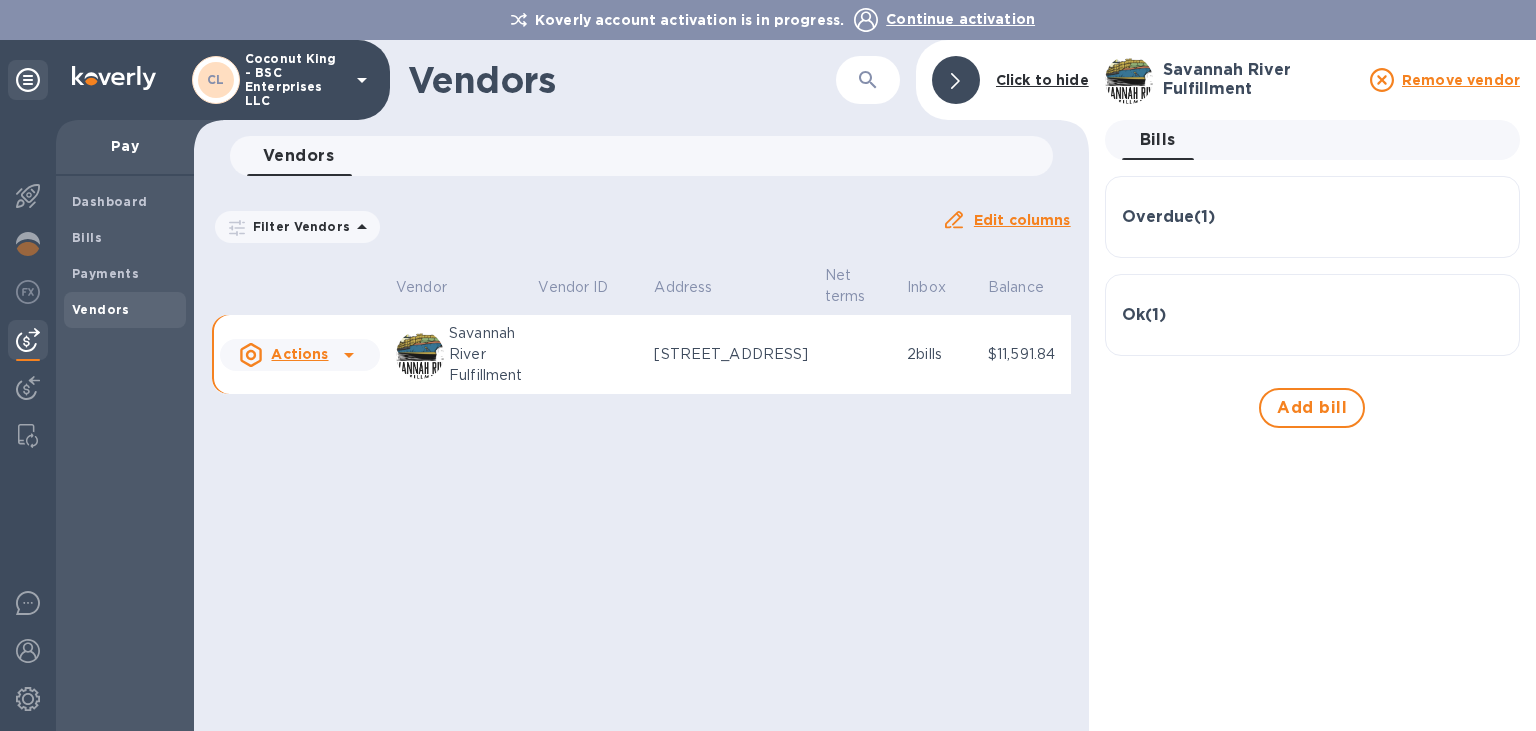 click on "Overdue  ( 1 )" at bounding box center (1312, 217) 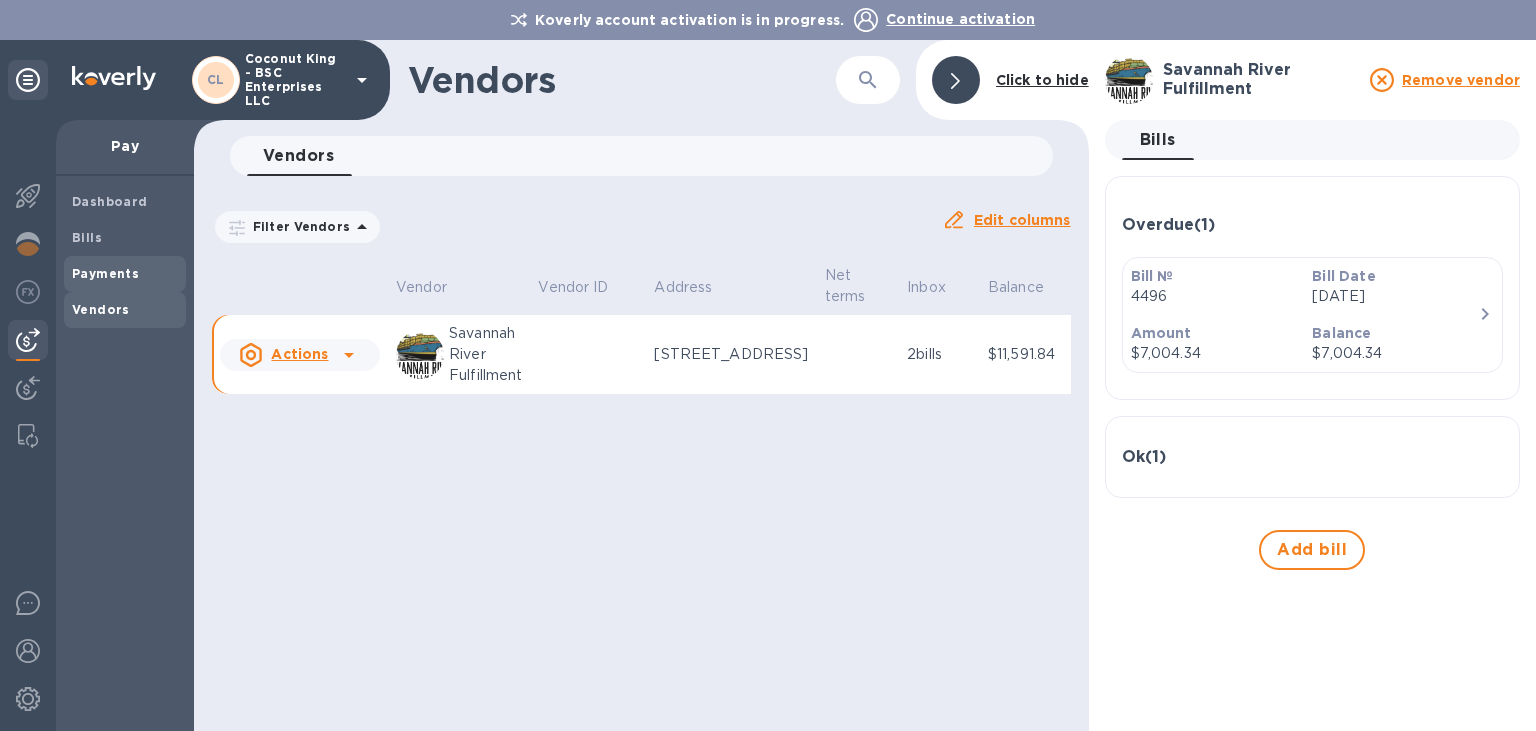click on "Payments" at bounding box center (105, 273) 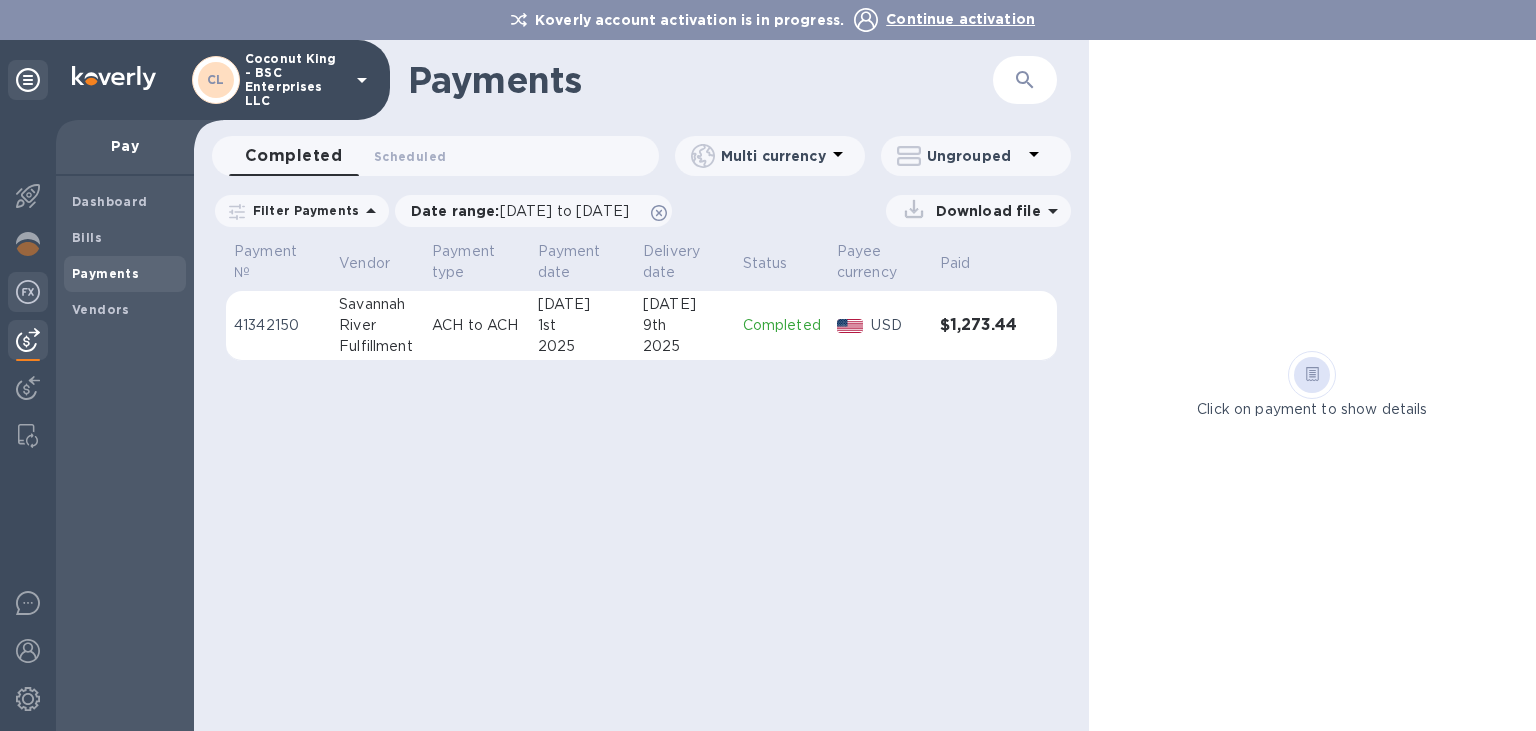 click at bounding box center [28, 292] 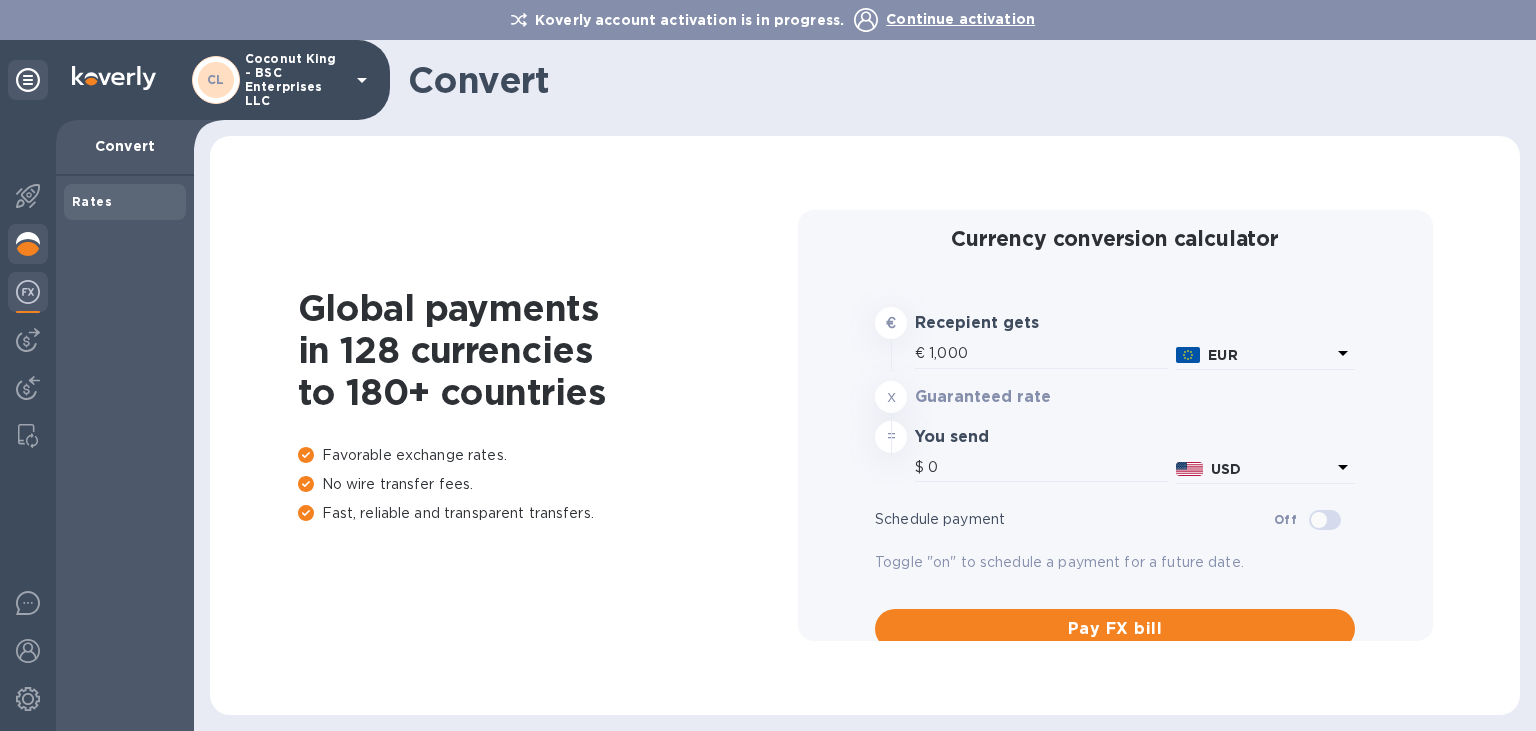 click at bounding box center (28, 244) 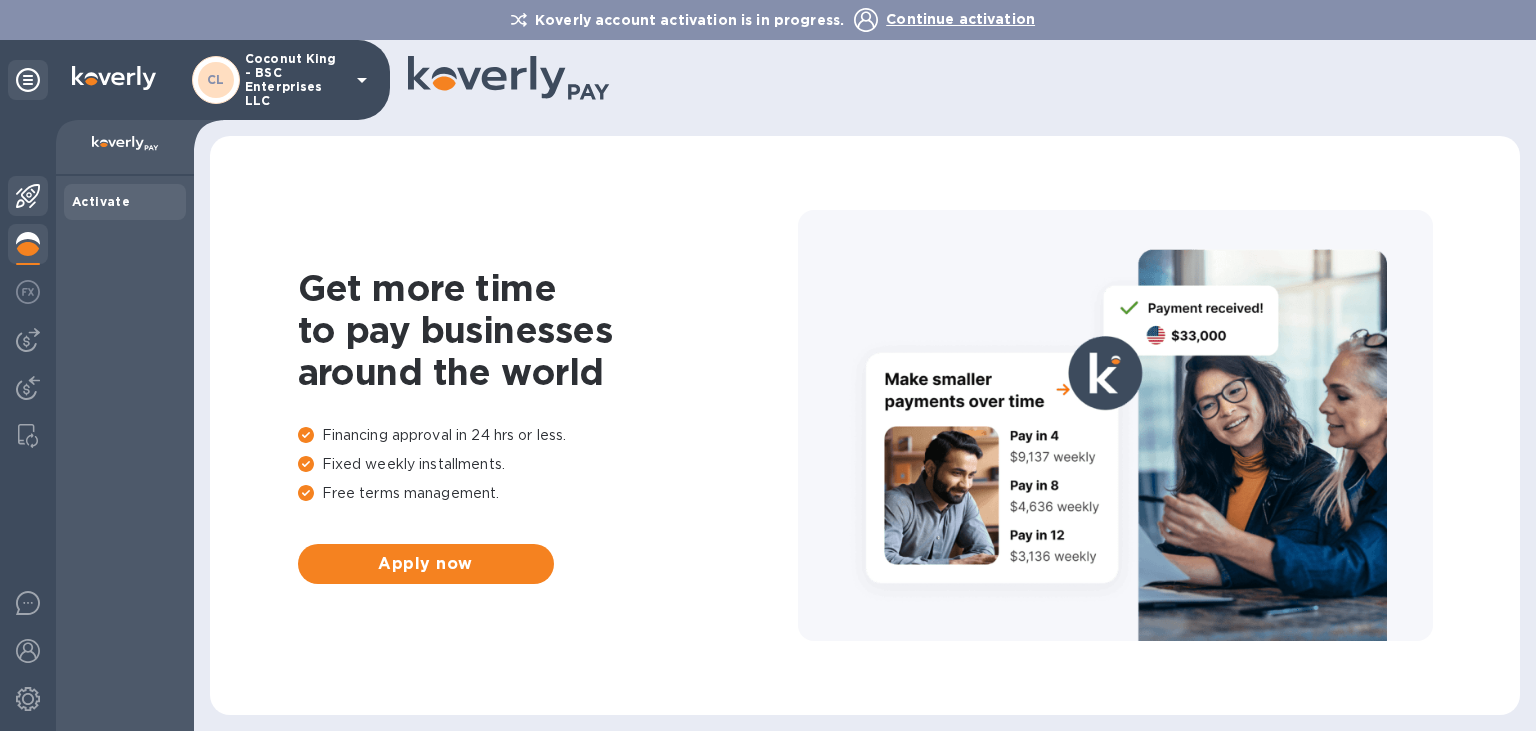 click at bounding box center (28, 196) 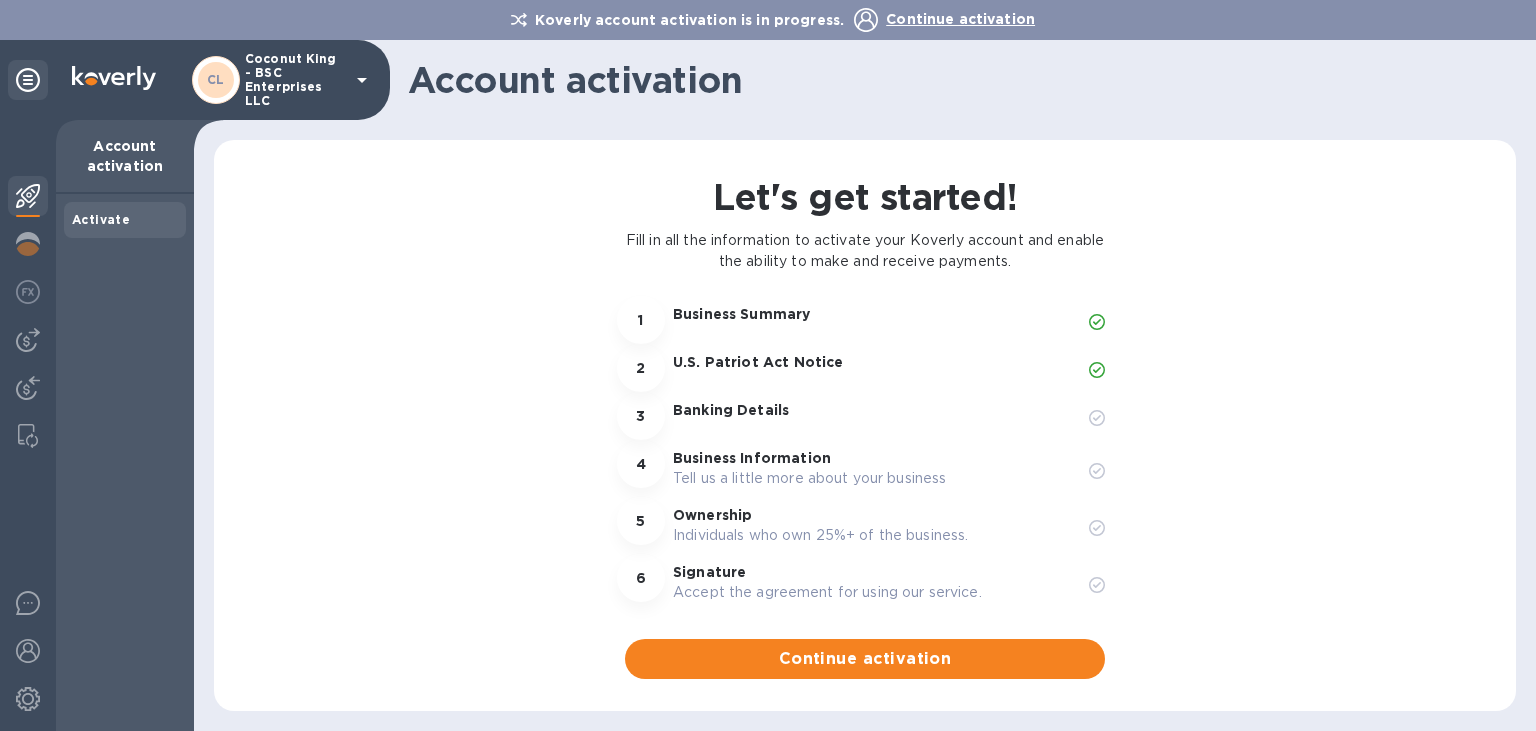 click 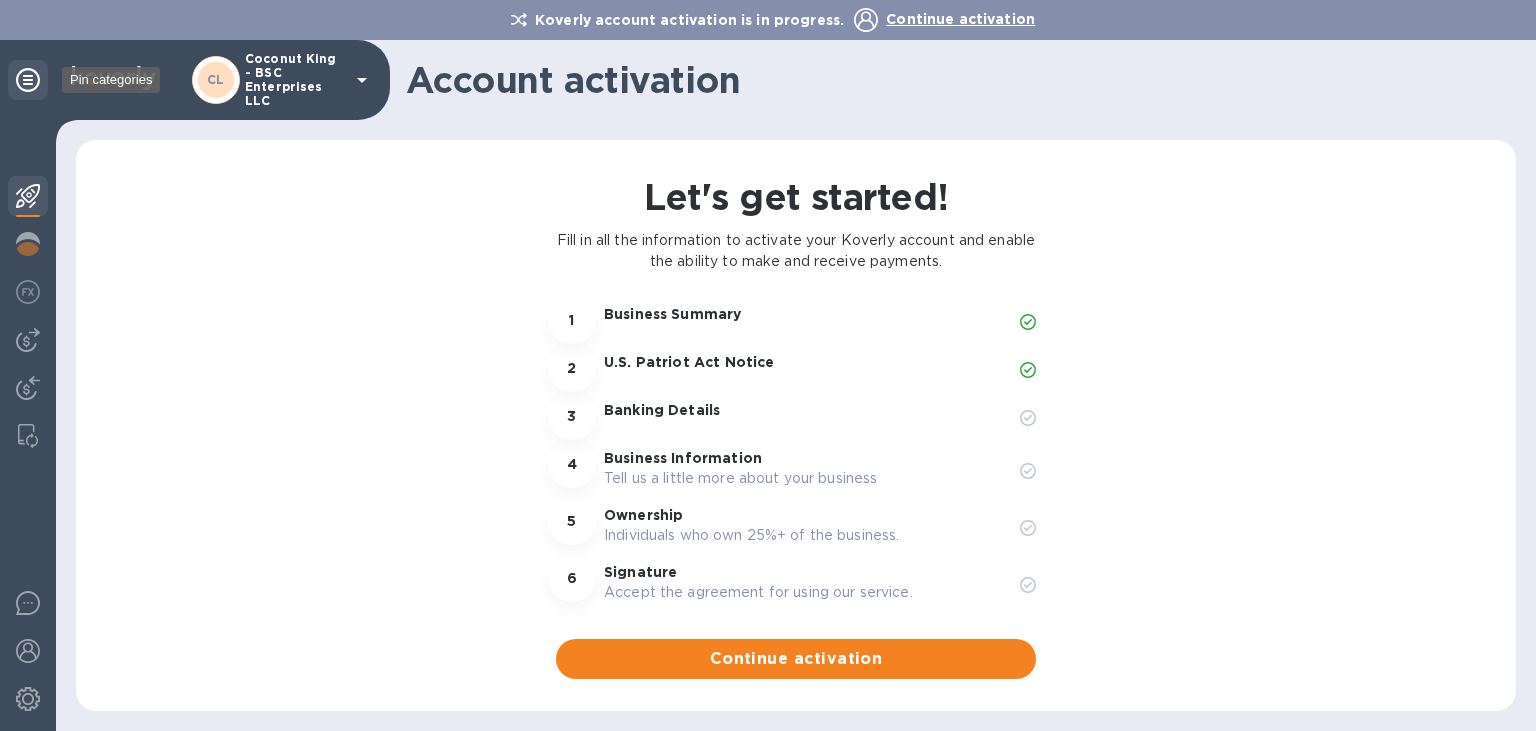 click 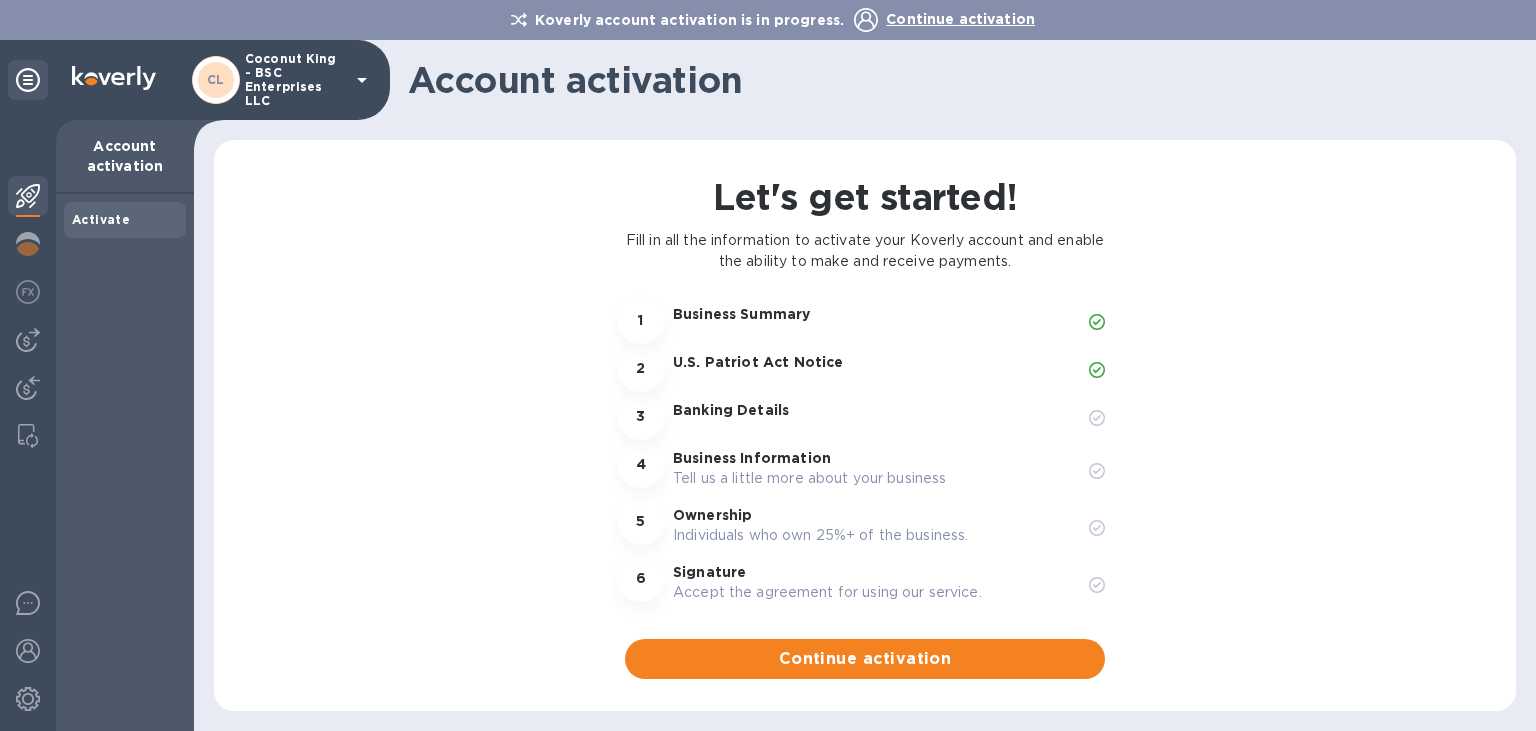 click on "Let's get started! Fill in all the information to activate your Koverly account and enable the ability to make and receive payments. 1 Business Summary 2 U.S. Patriot Act Notice 3 Banking Details 4 Business Information Tell us a little more about your business 5 Ownership Individuals who own 25%+ of the business. 6 Signature Accept the agreement for using our service. Continue activation" at bounding box center [865, 425] 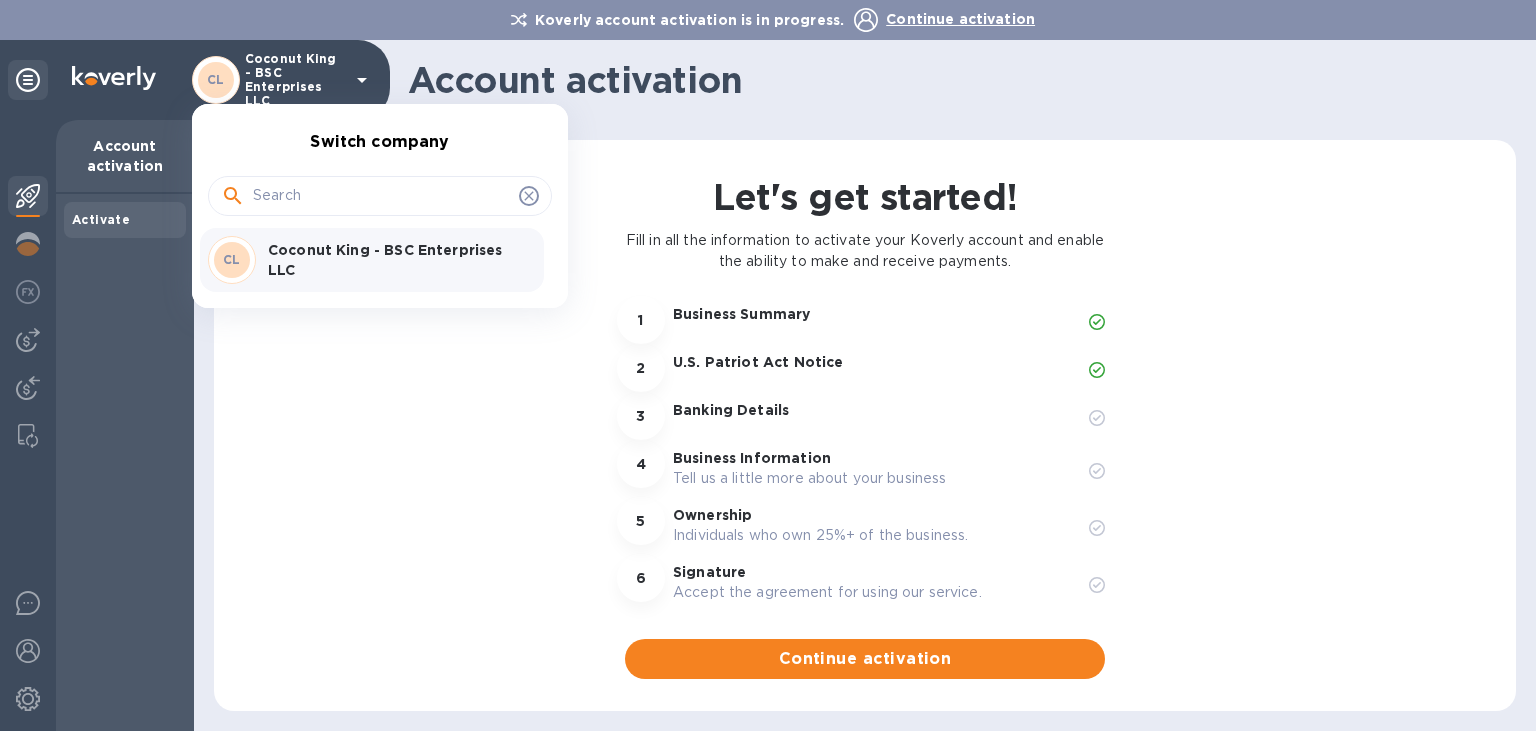 click on "Coconut King - BSC Enterprises LLC" at bounding box center (394, 260) 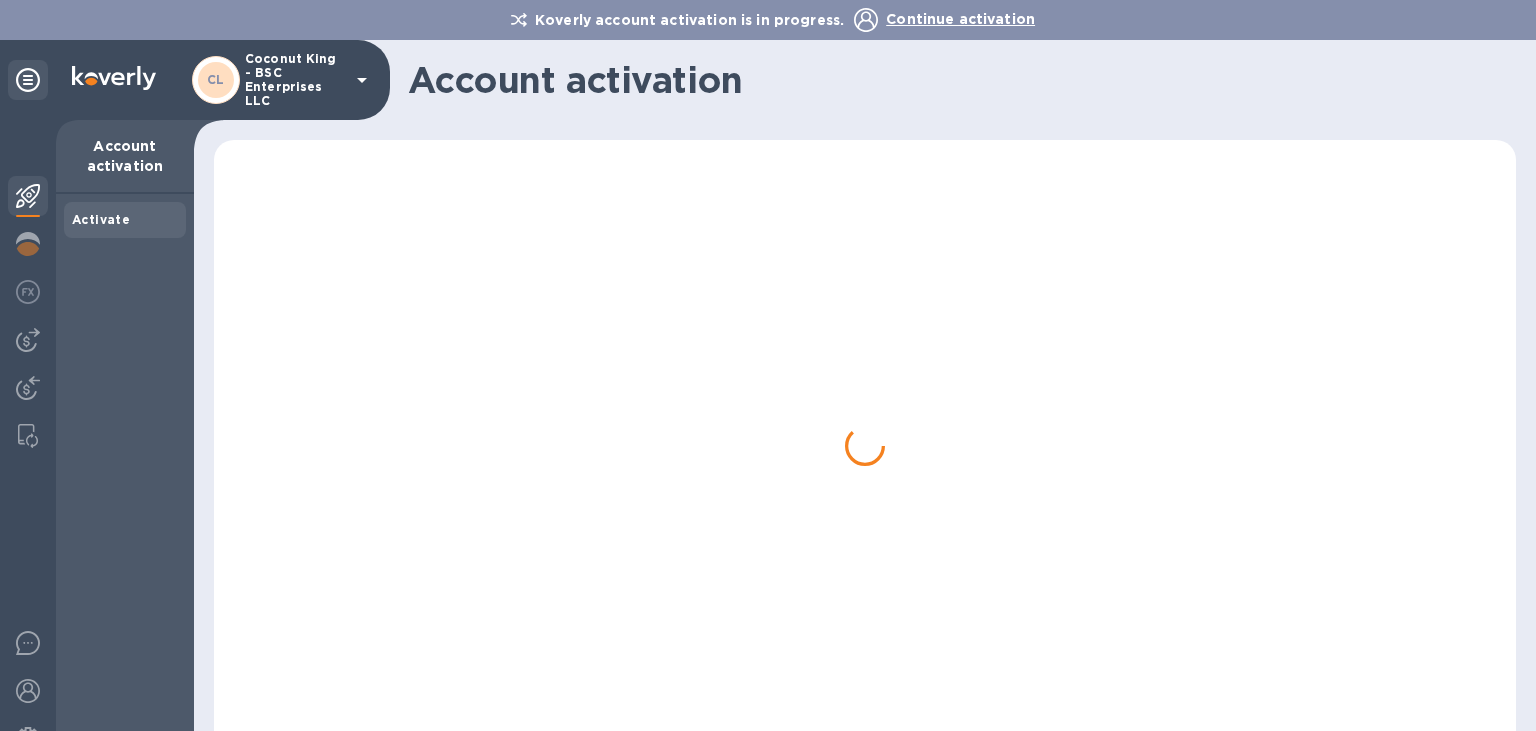 scroll, scrollTop: 0, scrollLeft: 0, axis: both 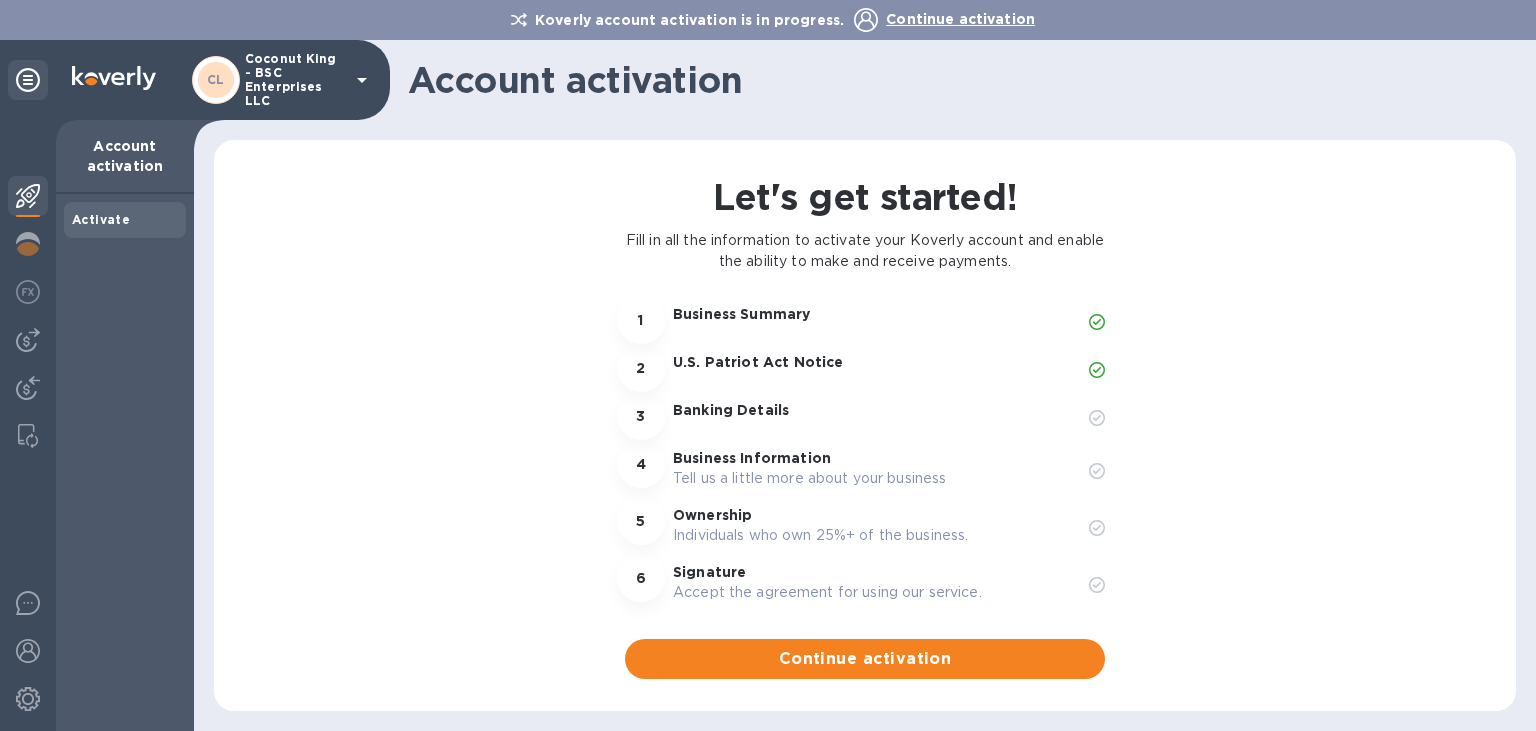 click on "CL Coconut King - BSC Enterprises LLC" at bounding box center (283, 80) 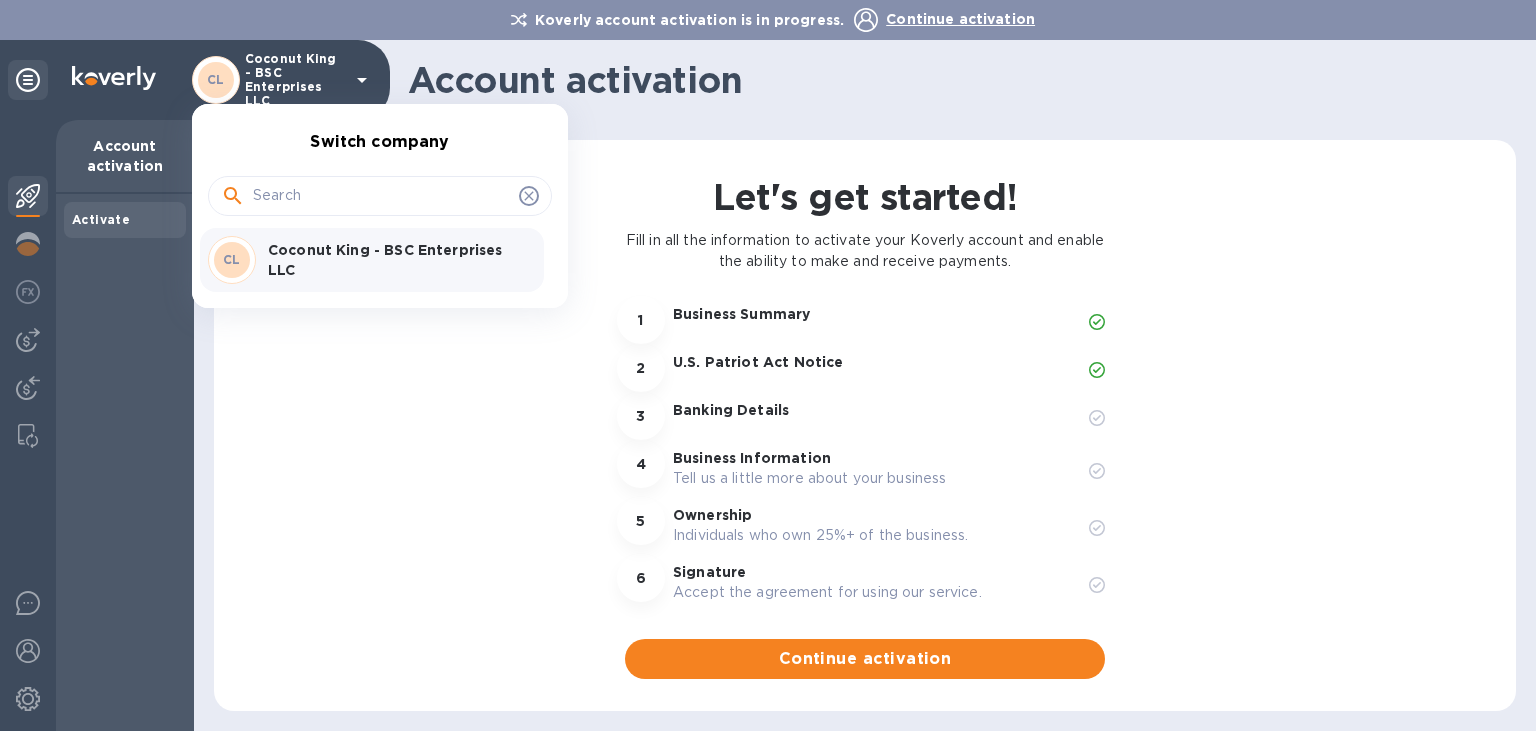 click at bounding box center [768, 365] 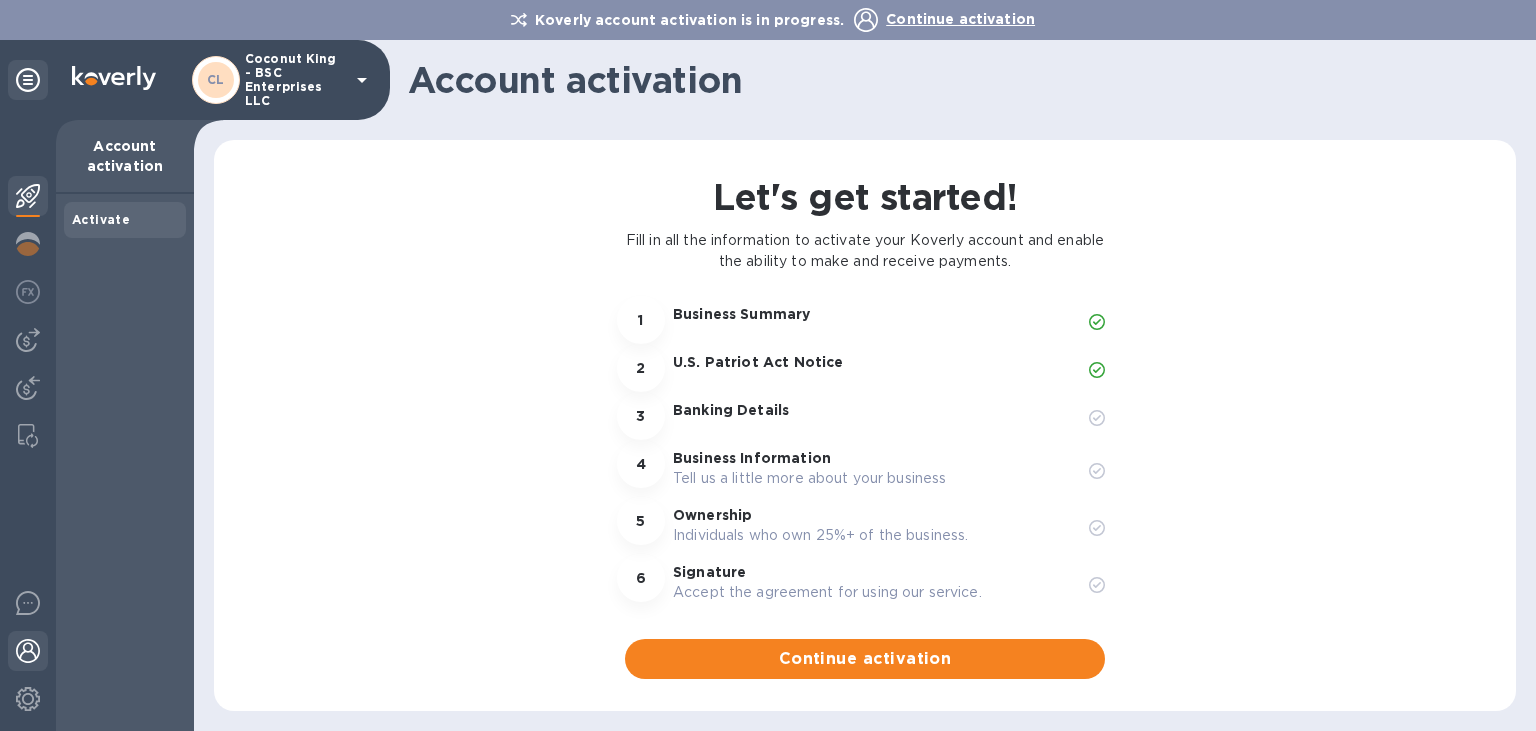 click at bounding box center (28, 651) 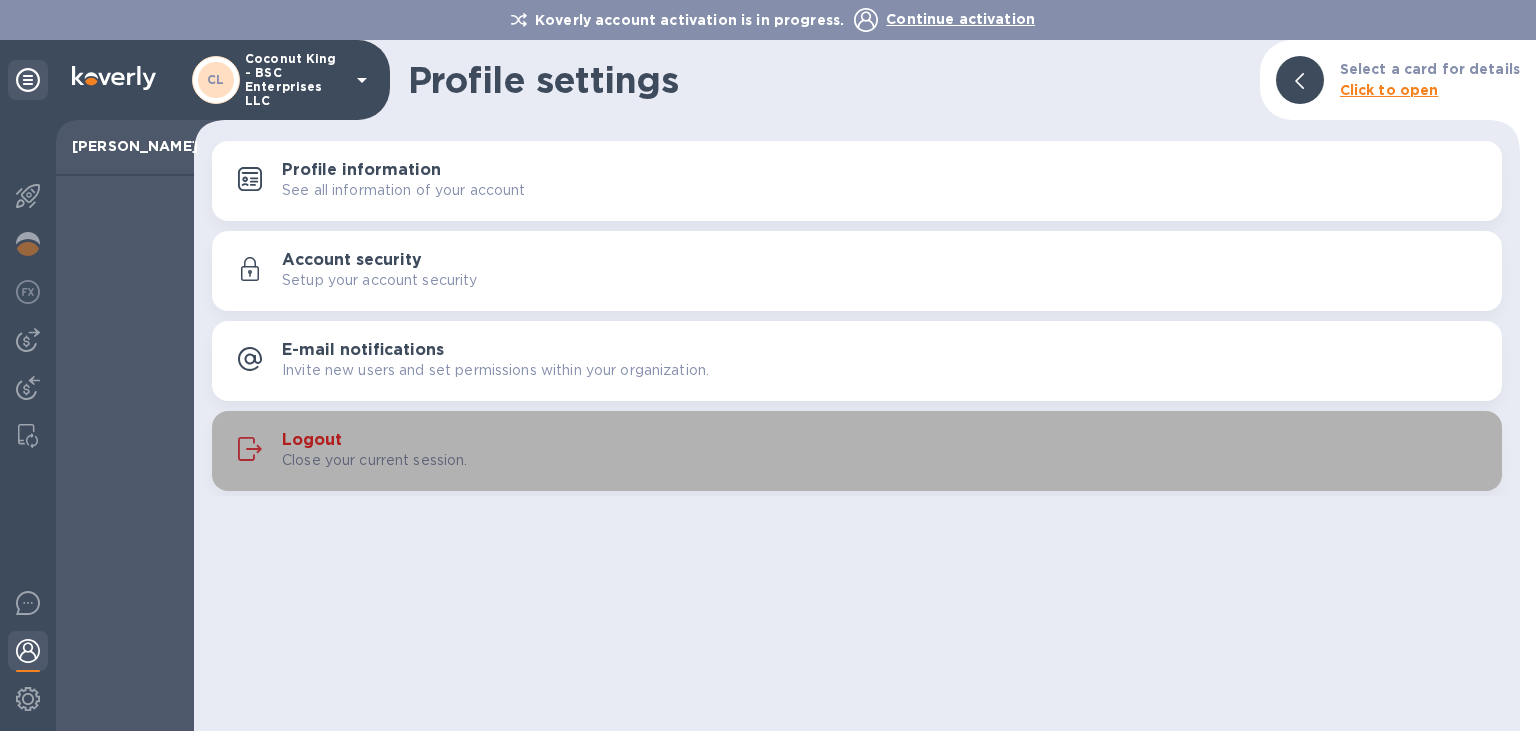 click on "Logout" at bounding box center (312, 440) 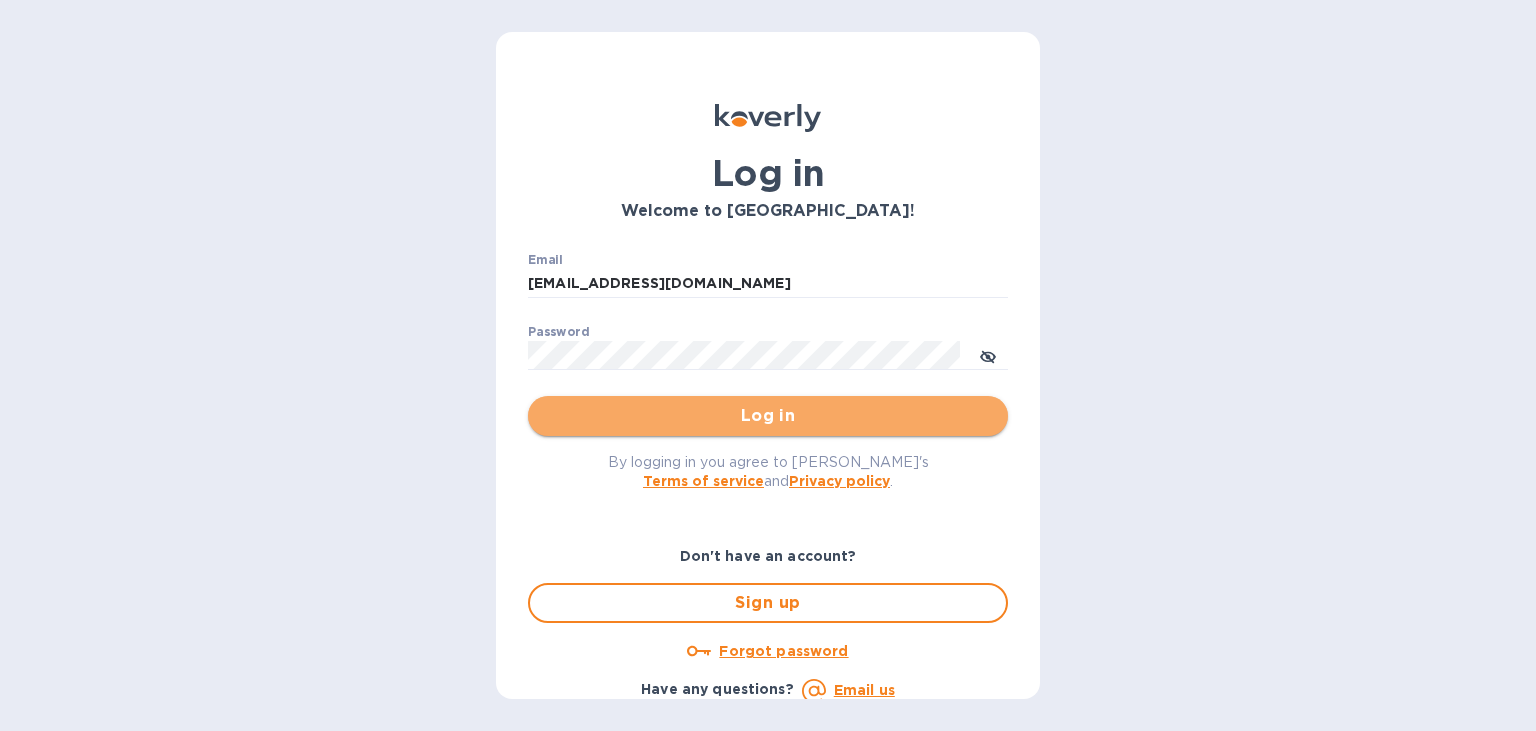 click on "Log in" at bounding box center (768, 416) 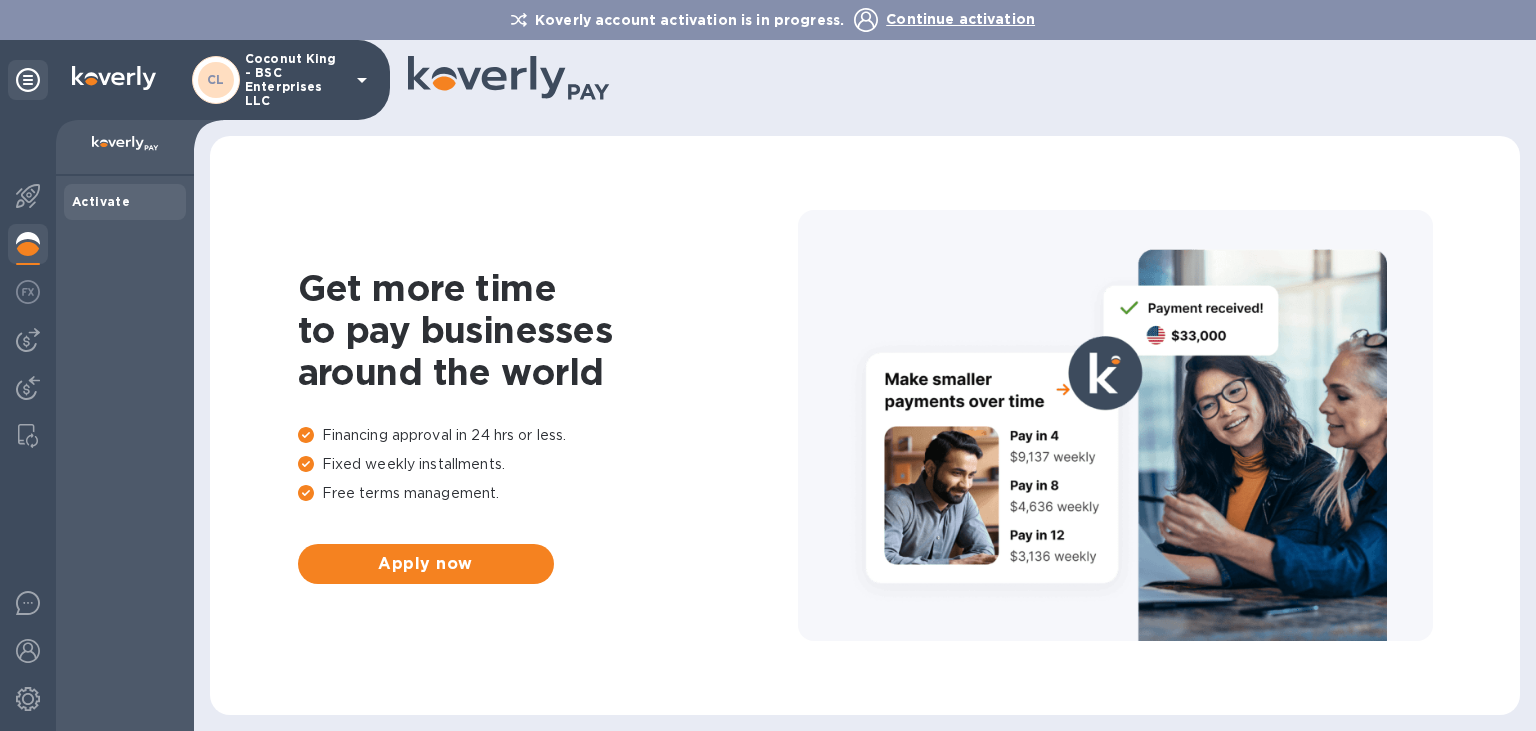 click on "Coconut King - BSC Enterprises LLC" at bounding box center [295, 80] 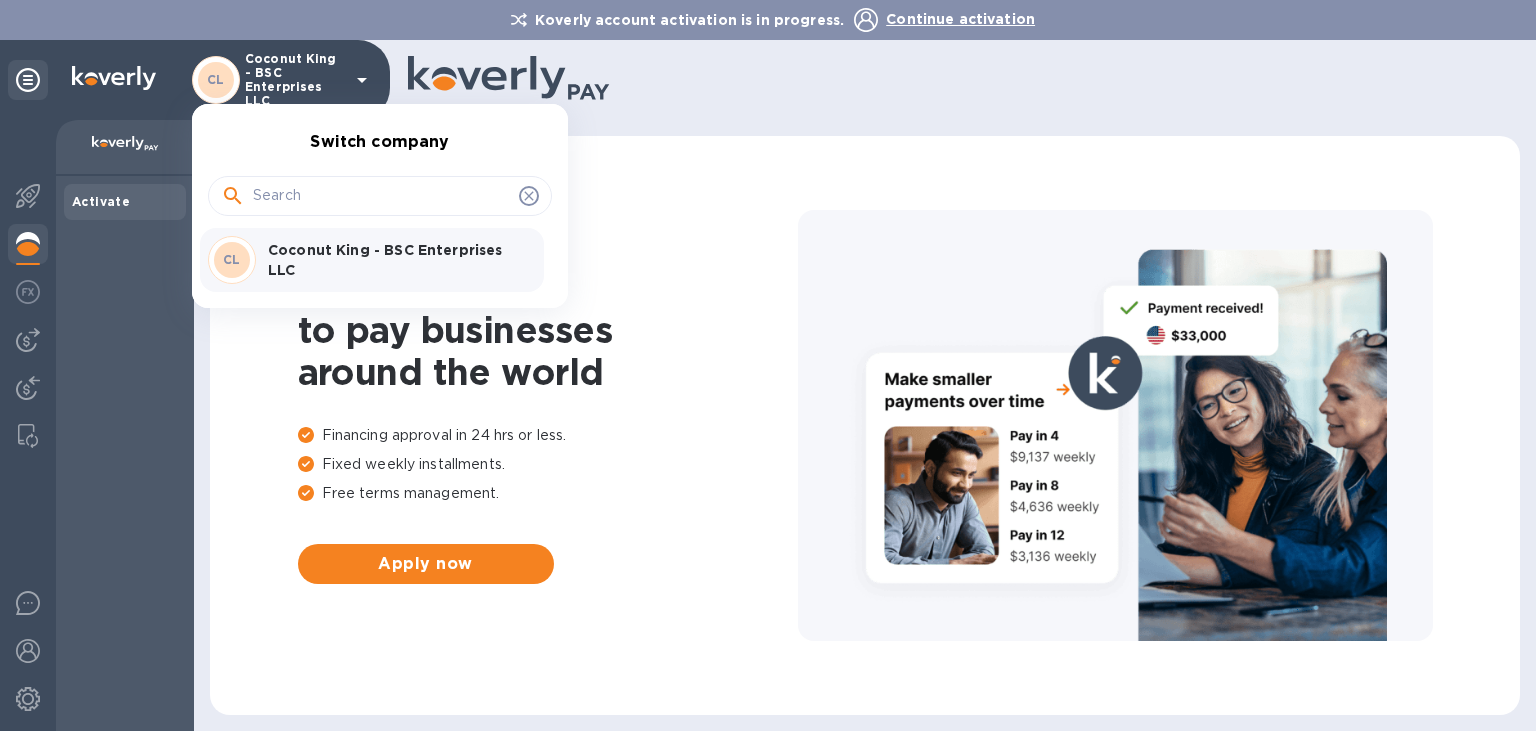 click at bounding box center (768, 365) 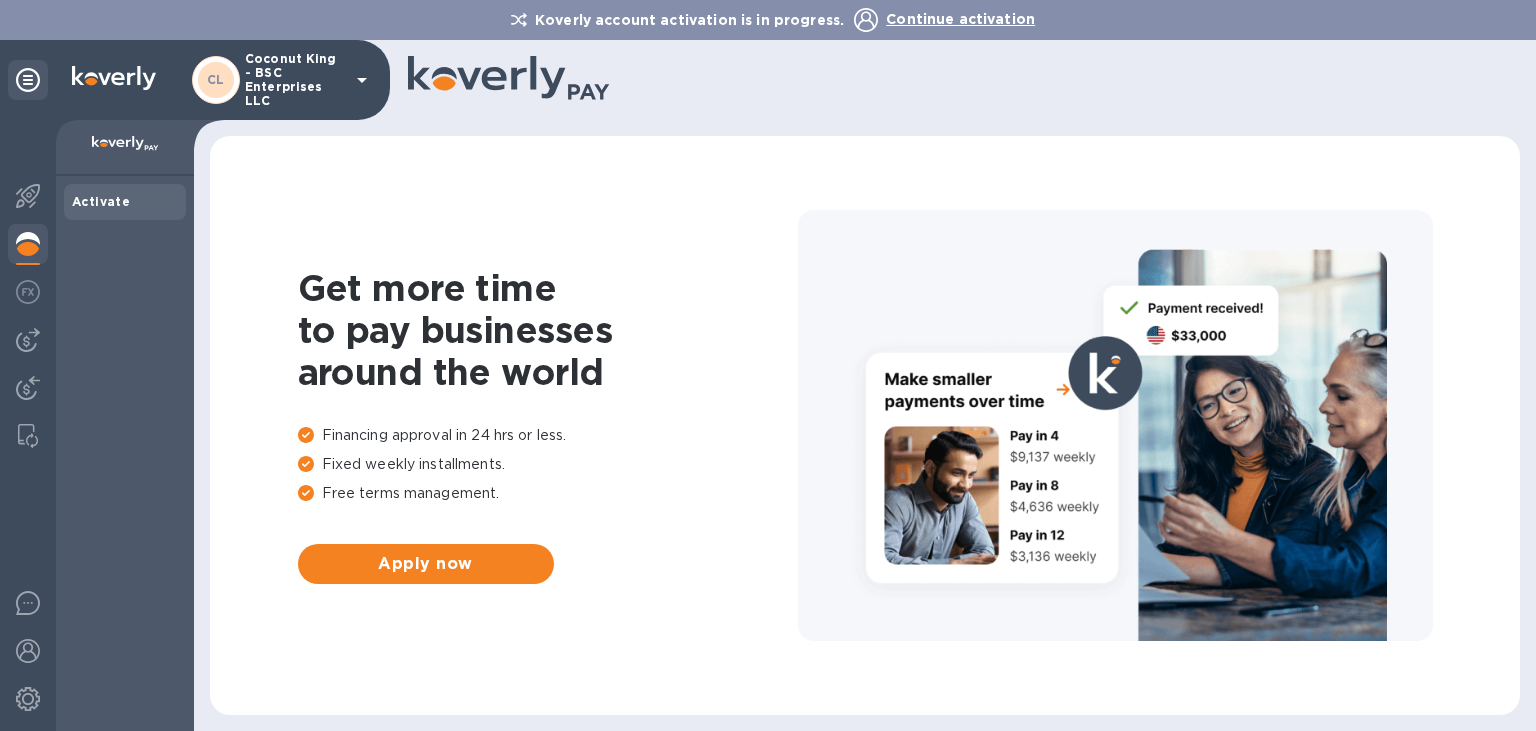 click at bounding box center [28, 651] 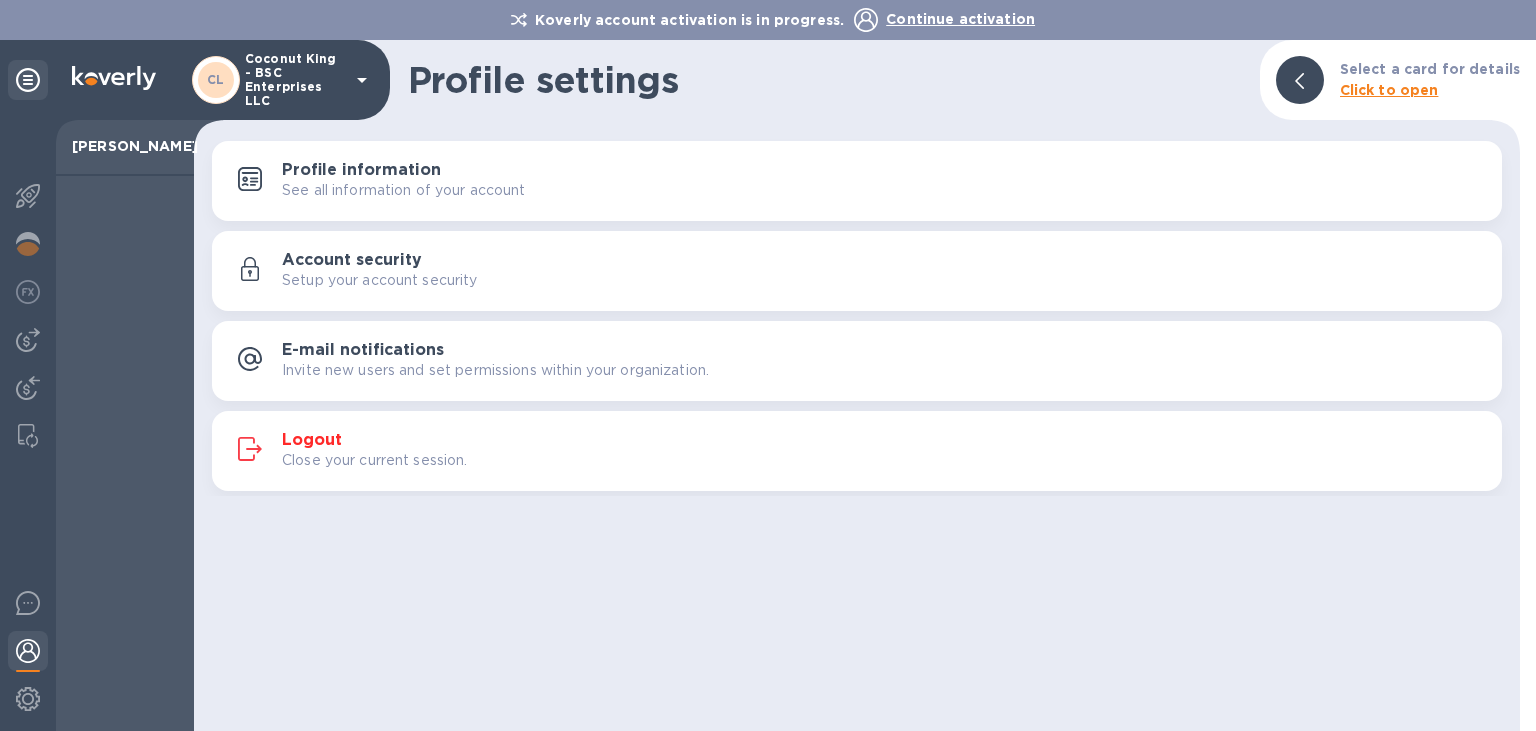 click on "Logout" at bounding box center [312, 440] 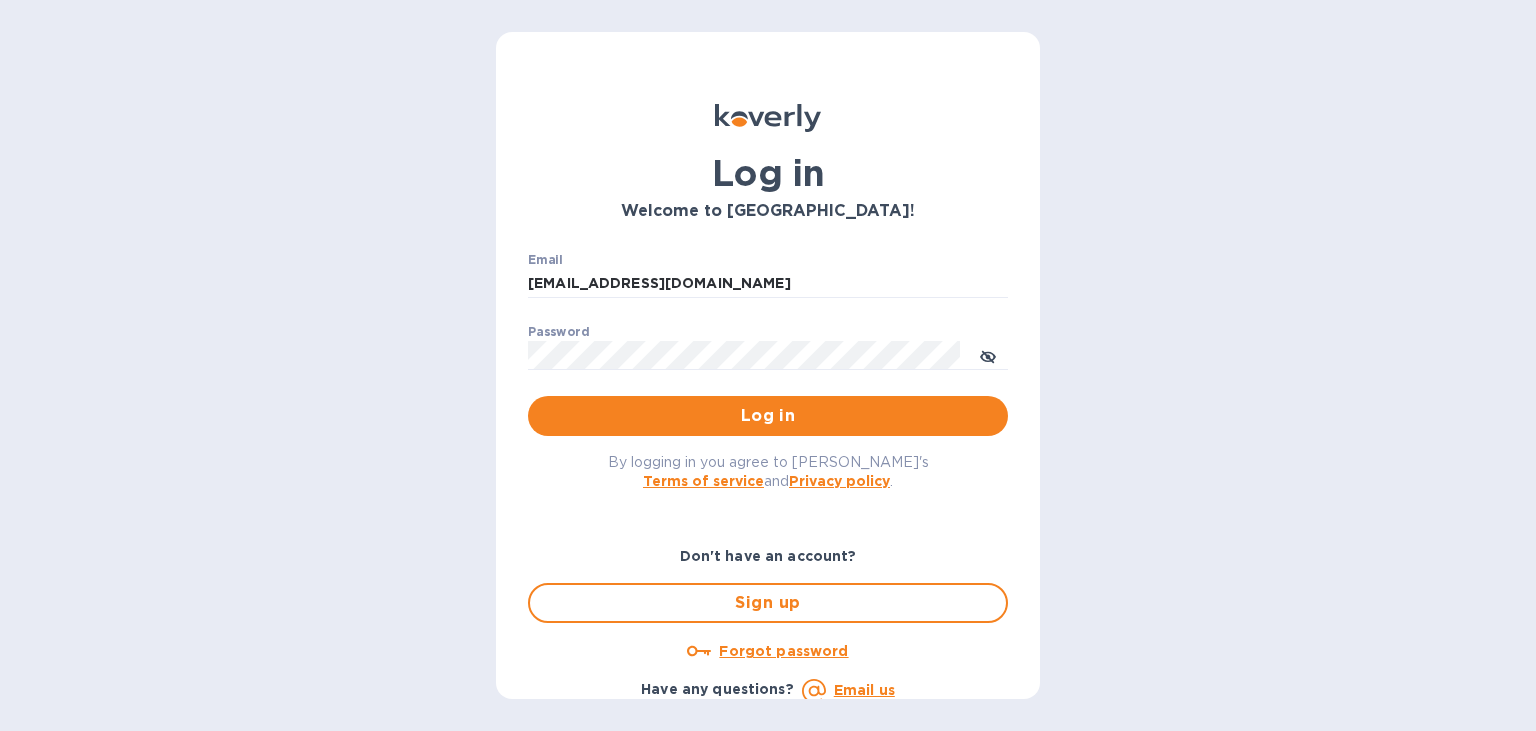 click on "Log in Welcome to Koverly! Email koverly@coconutking.com ​ Password ​ Log in By logging in you agree to Koverly's  Terms of service  and  Privacy policy . Don't have an account? Sign up Forgot password Have any questions? Email us" at bounding box center [768, 365] 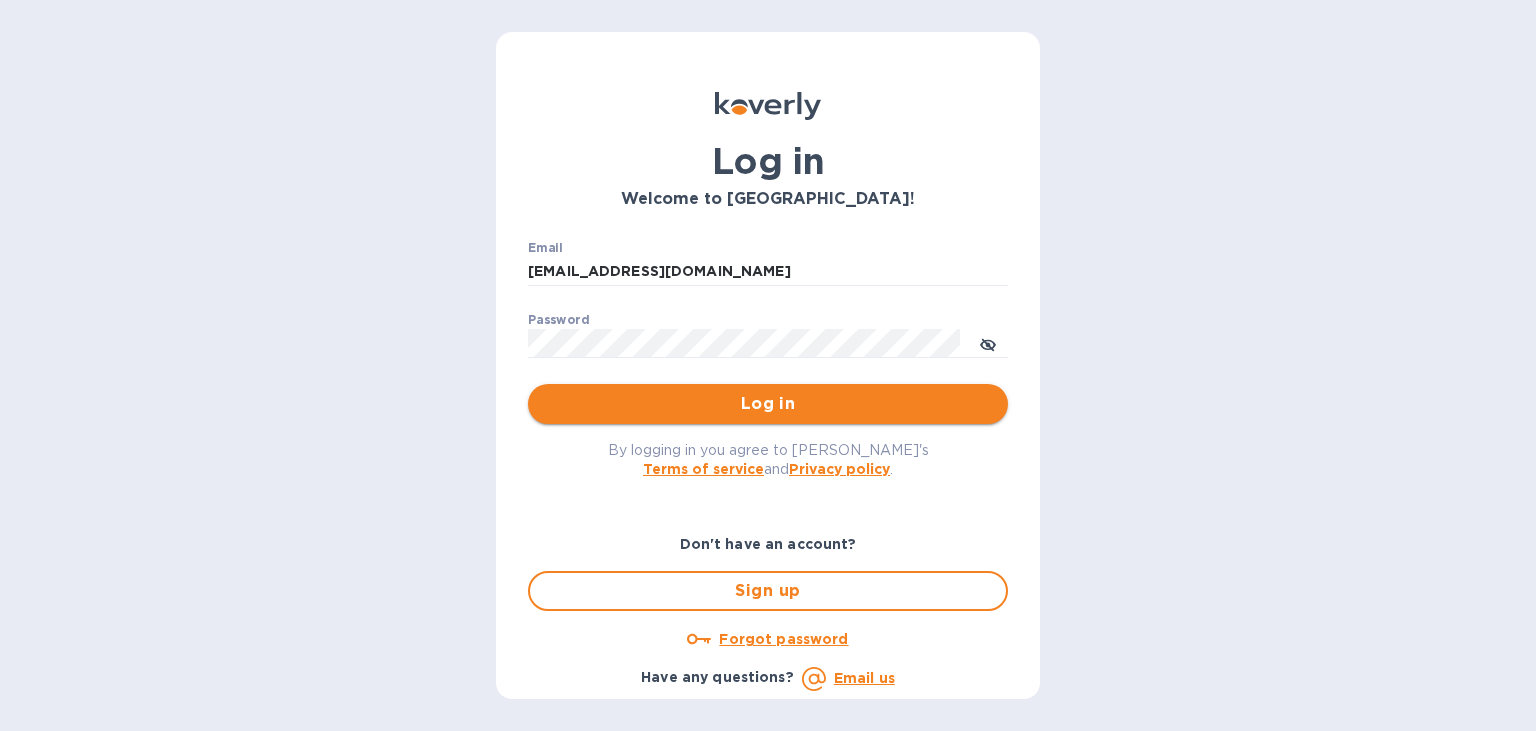 click on "Log in" at bounding box center (768, 404) 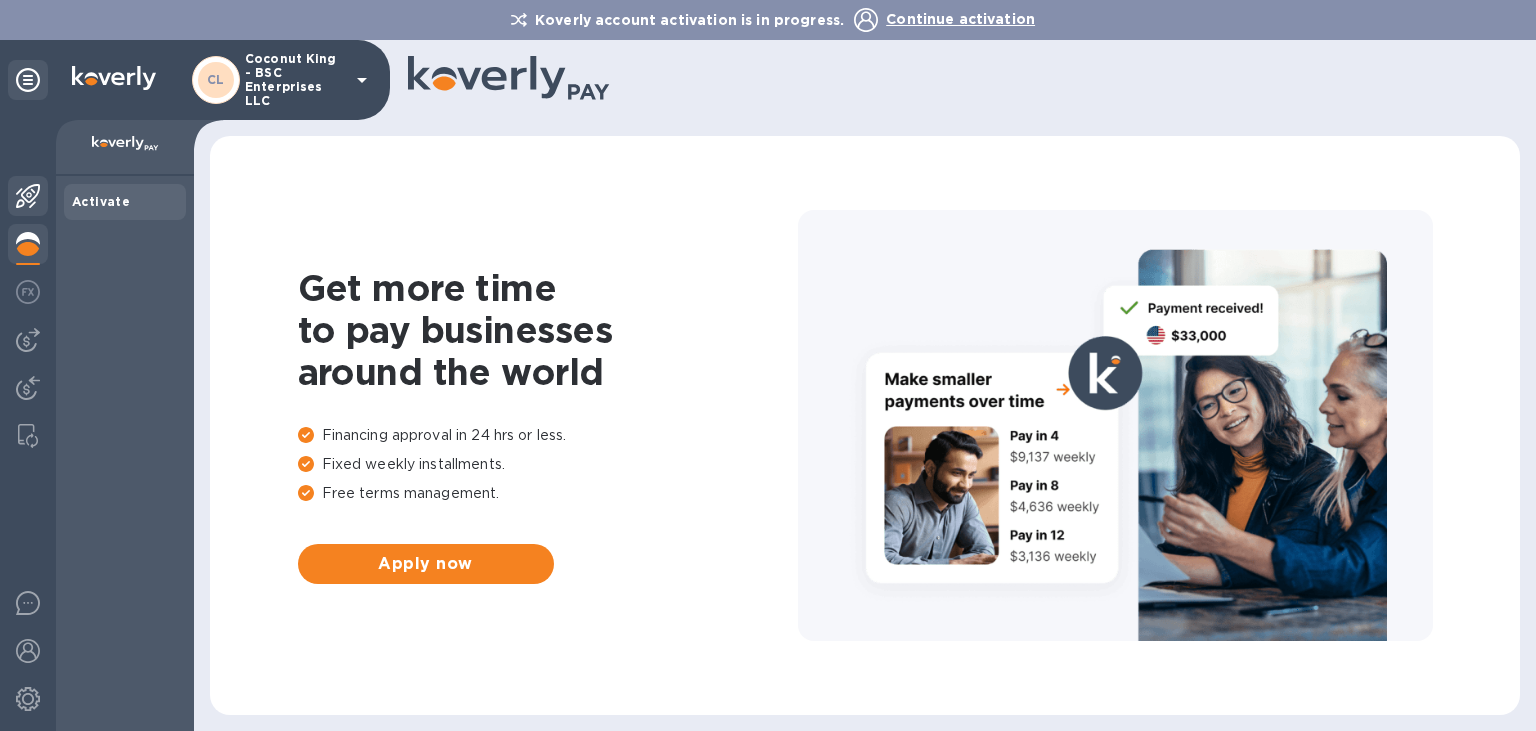 click at bounding box center (28, 196) 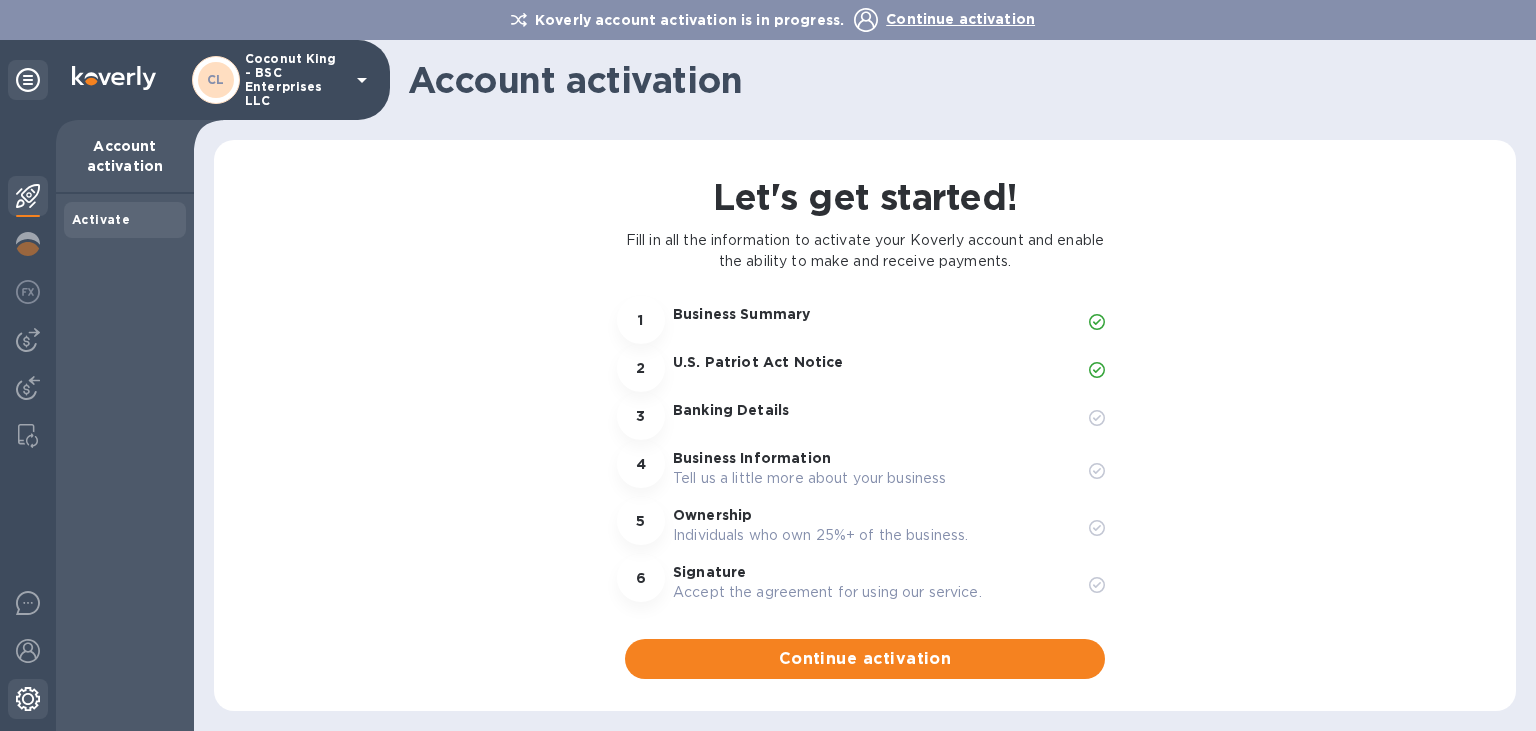 click at bounding box center (28, 699) 